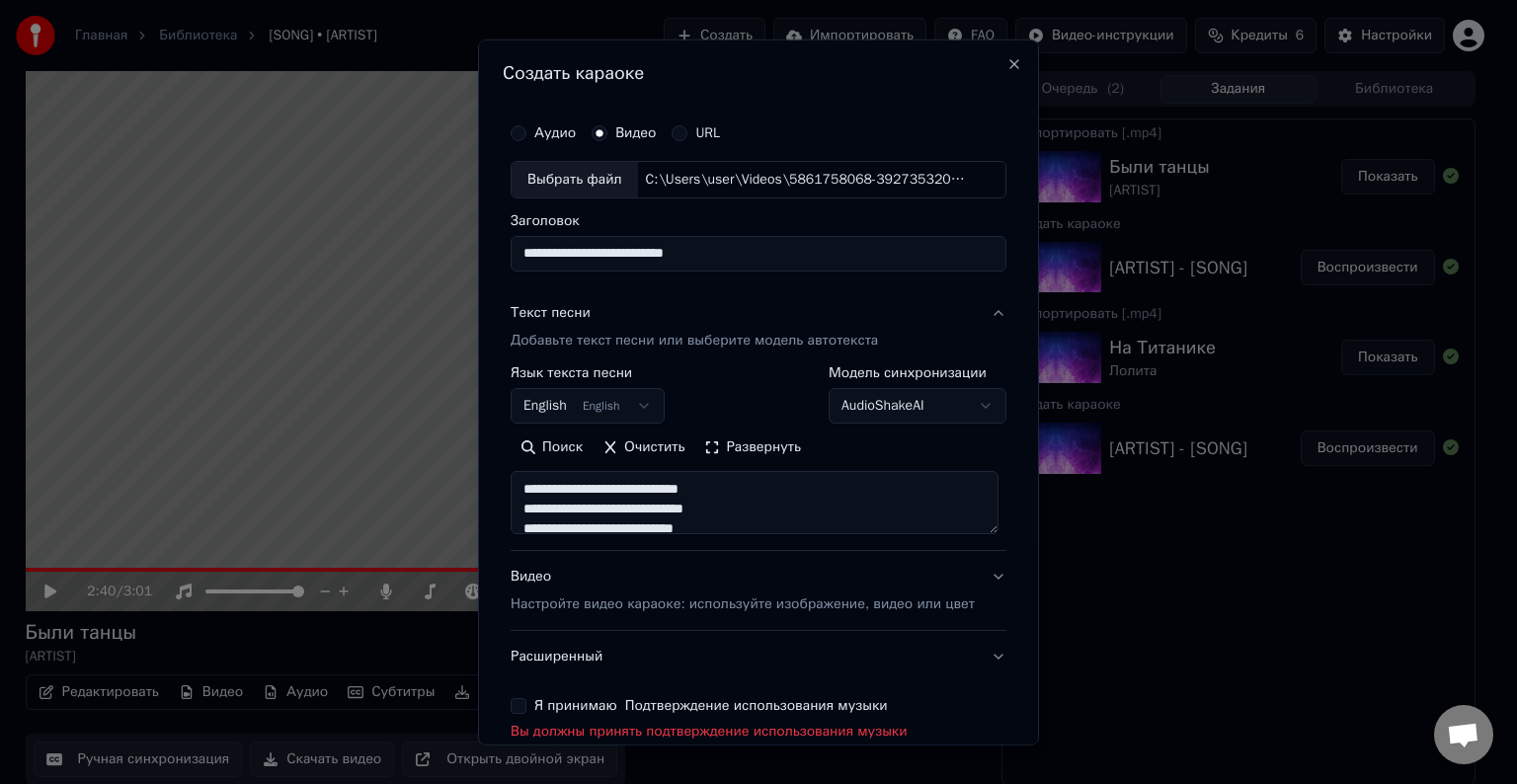 scroll, scrollTop: 0, scrollLeft: 0, axis: both 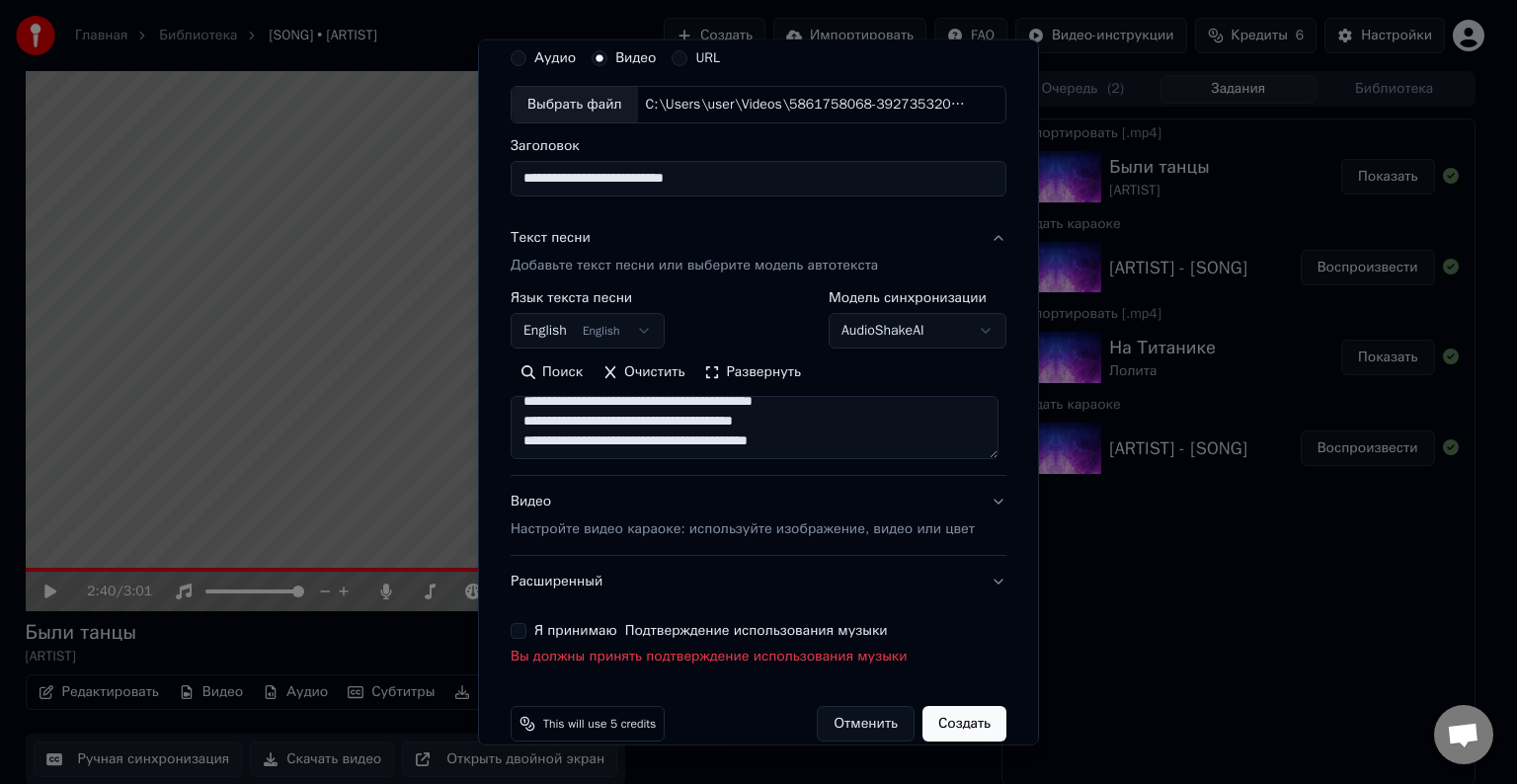 click on "Я принимаю   Подтверждение использования музыки Вы должны принять подтверждение использования музыки" at bounding box center [758, 645] 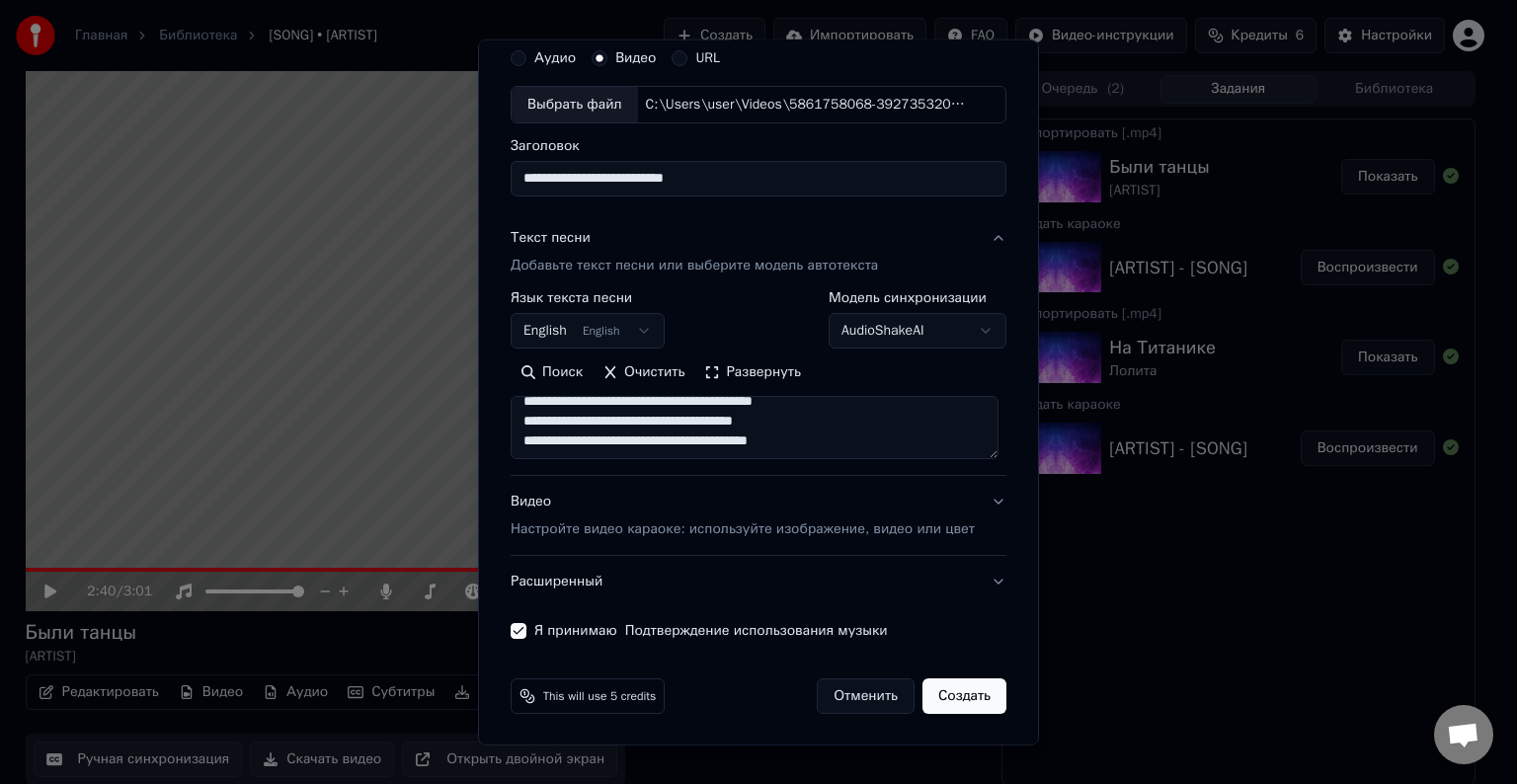 click on "Создать" at bounding box center (964, 696) 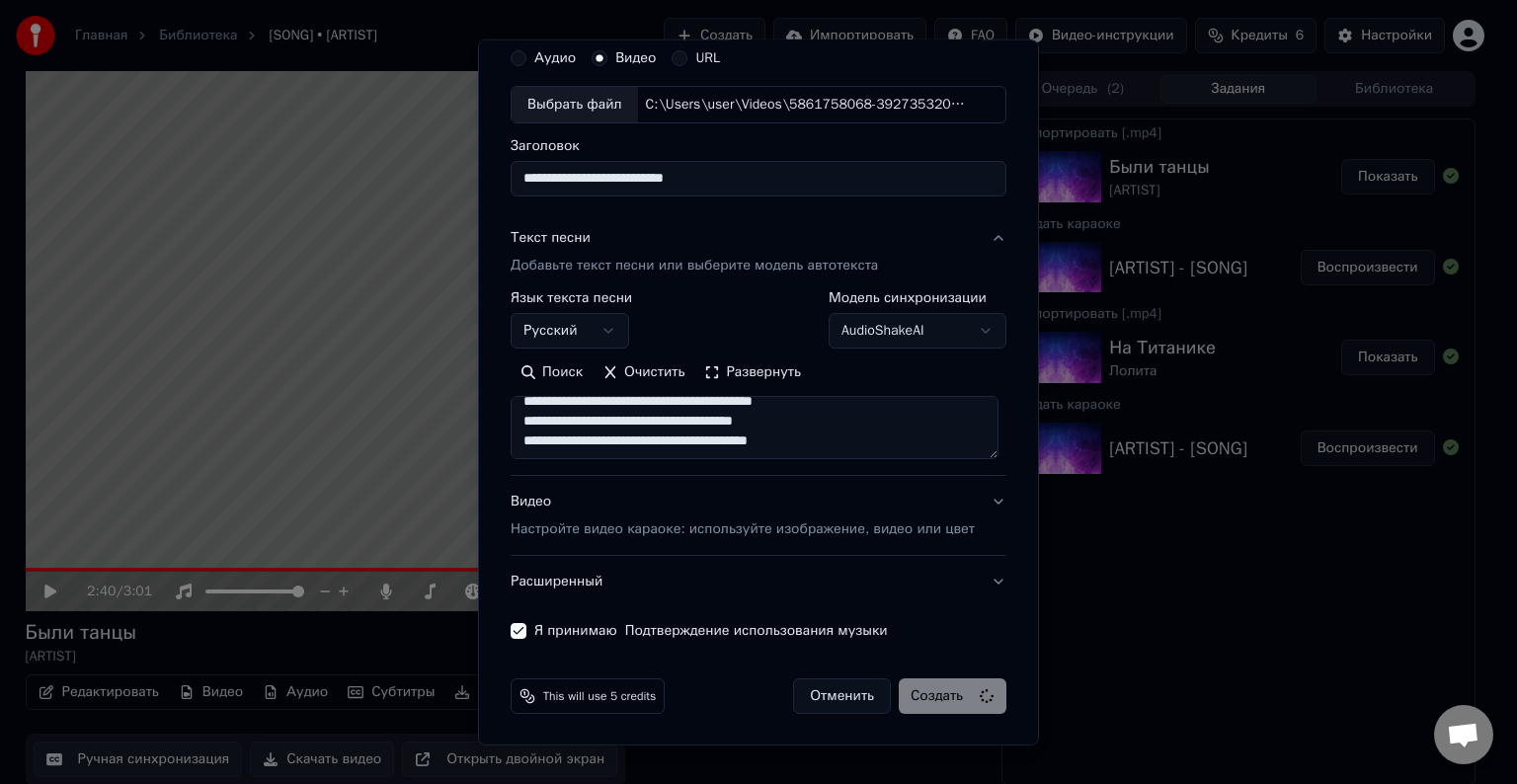 type 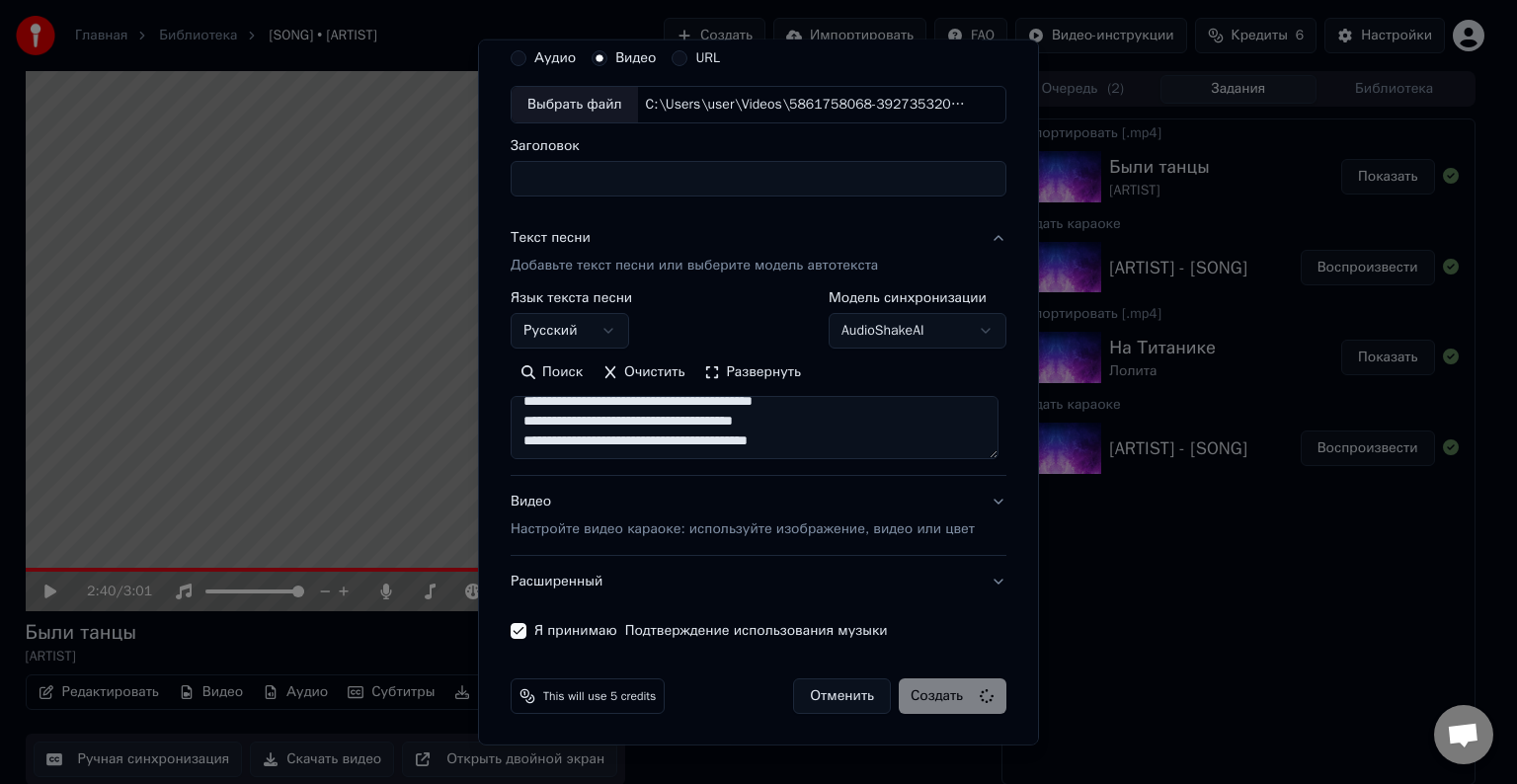 select 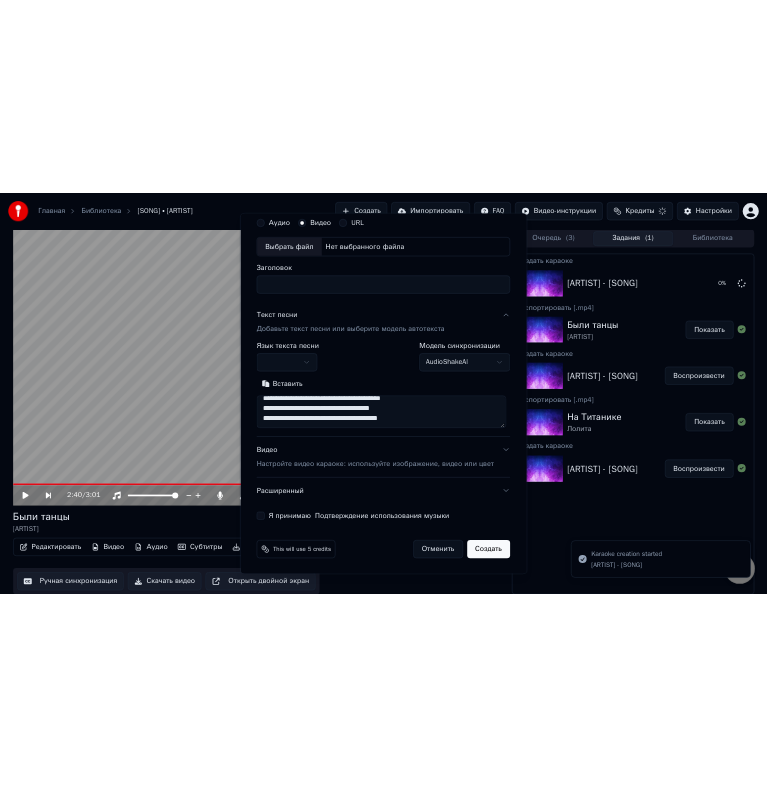 scroll, scrollTop: 0, scrollLeft: 0, axis: both 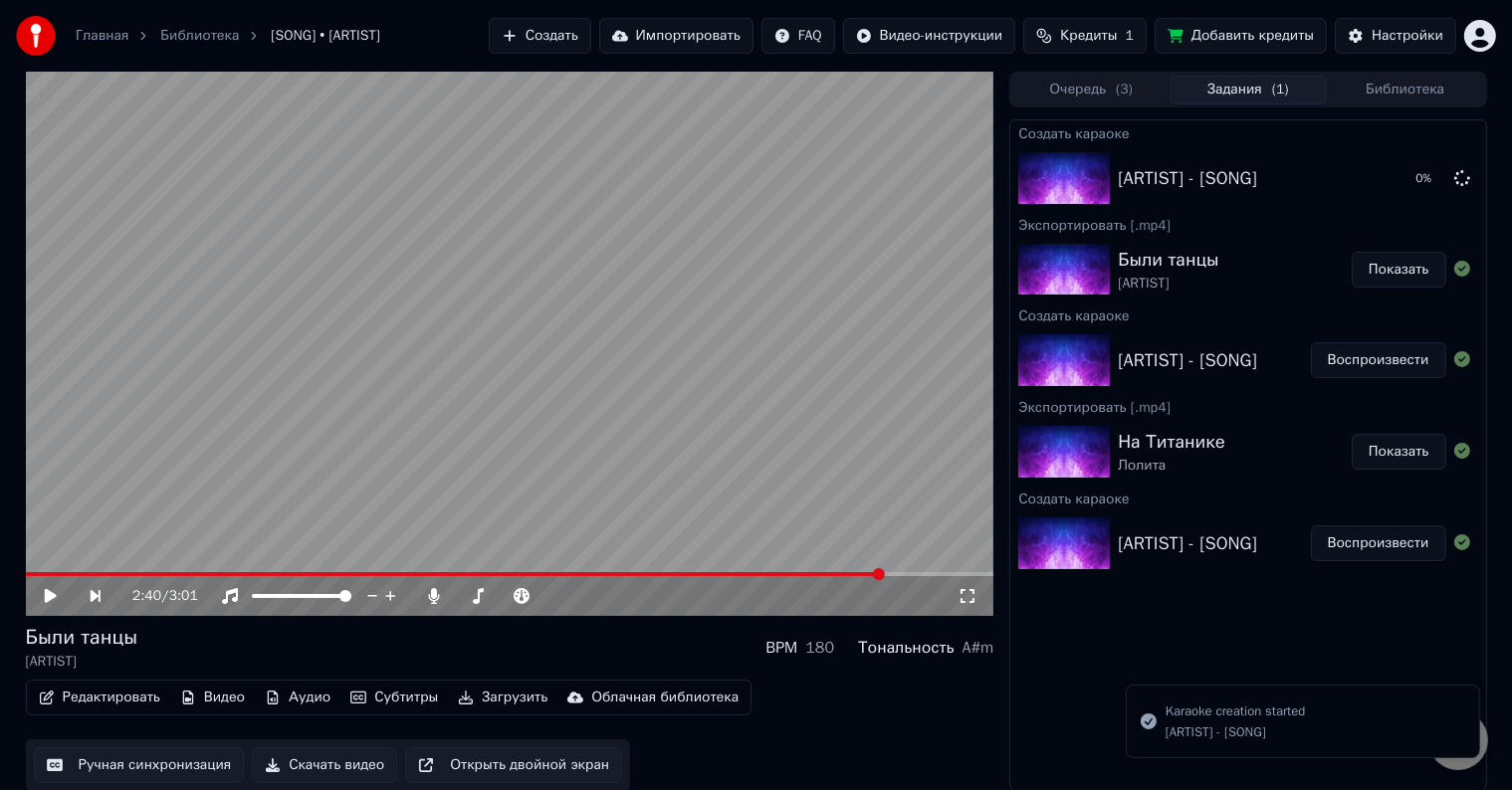 click on "Показать" at bounding box center (1399, 270) 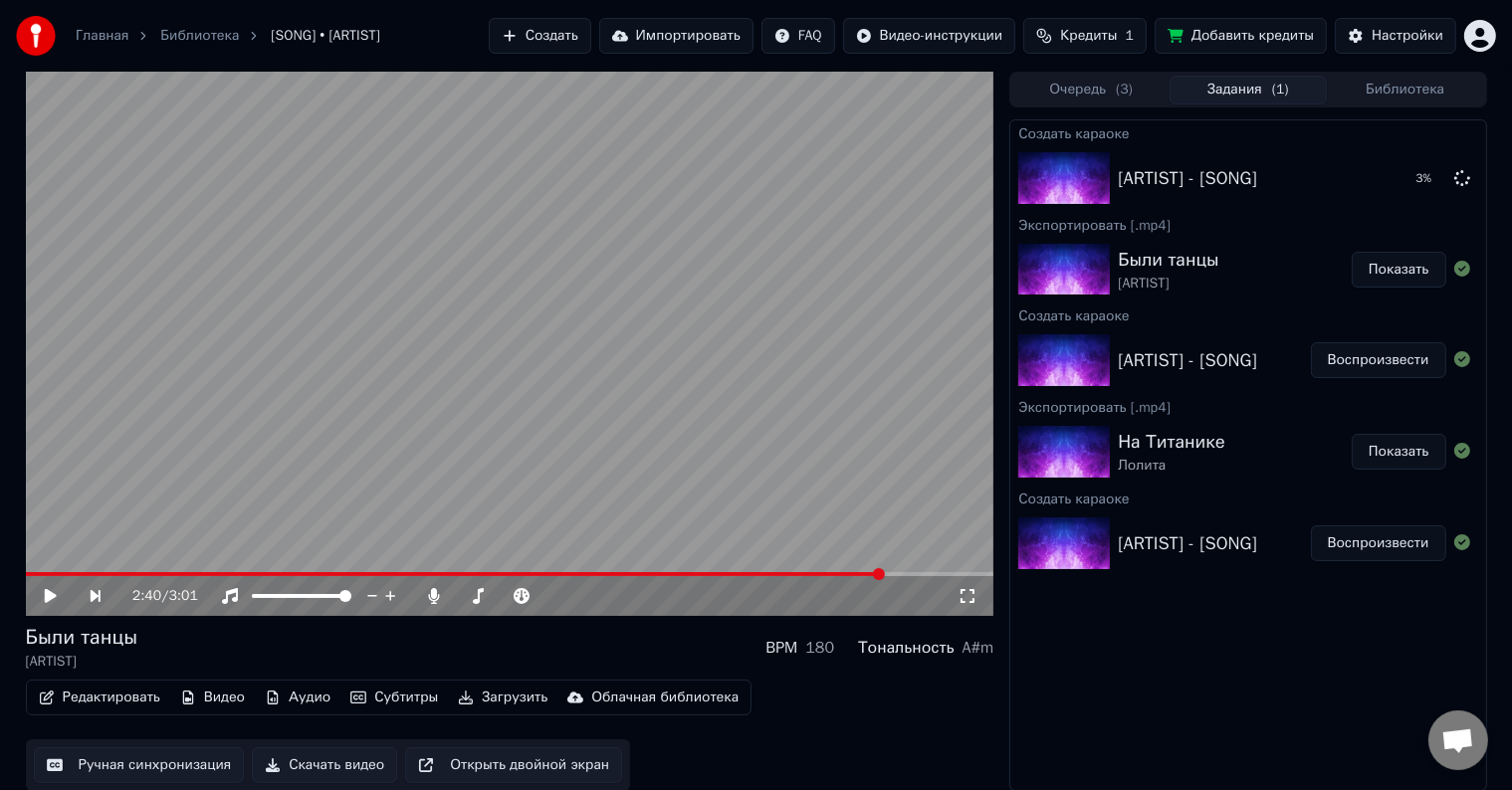 click on "Редактировать Видео Аудио Субтитры Загрузить Облачная библиотека Ручная синхронизация Скачать видео Открыть двойной экран" at bounding box center (510, 735) 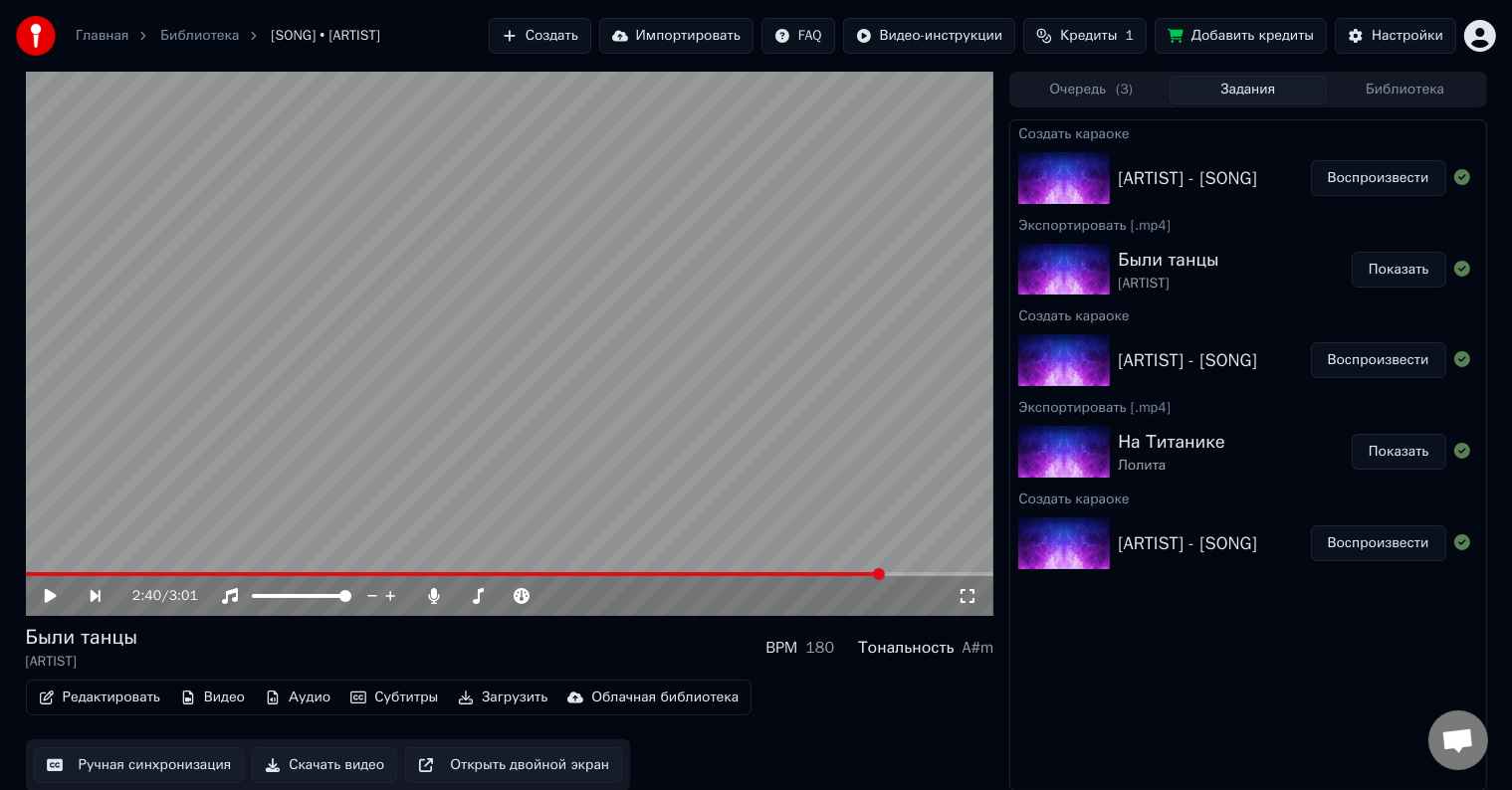 click on "Воспроизвести" at bounding box center (1379, 178) 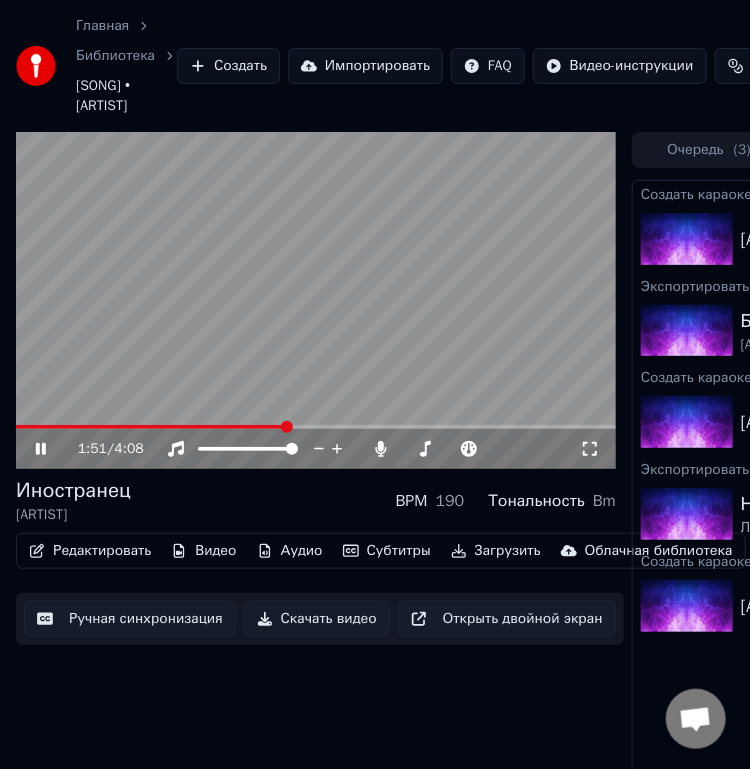 click at bounding box center [316, 301] 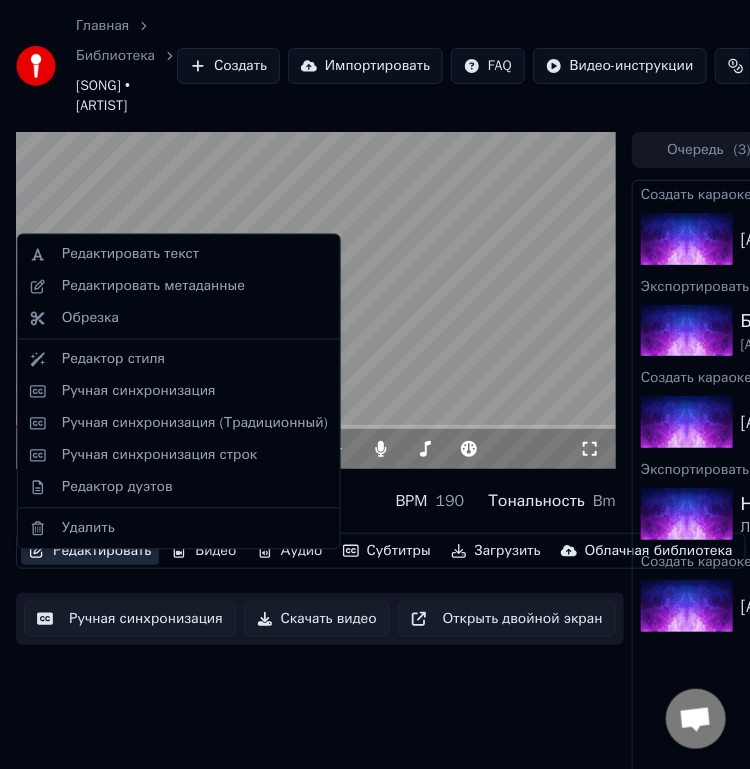 click on "Редактировать" at bounding box center [90, 551] 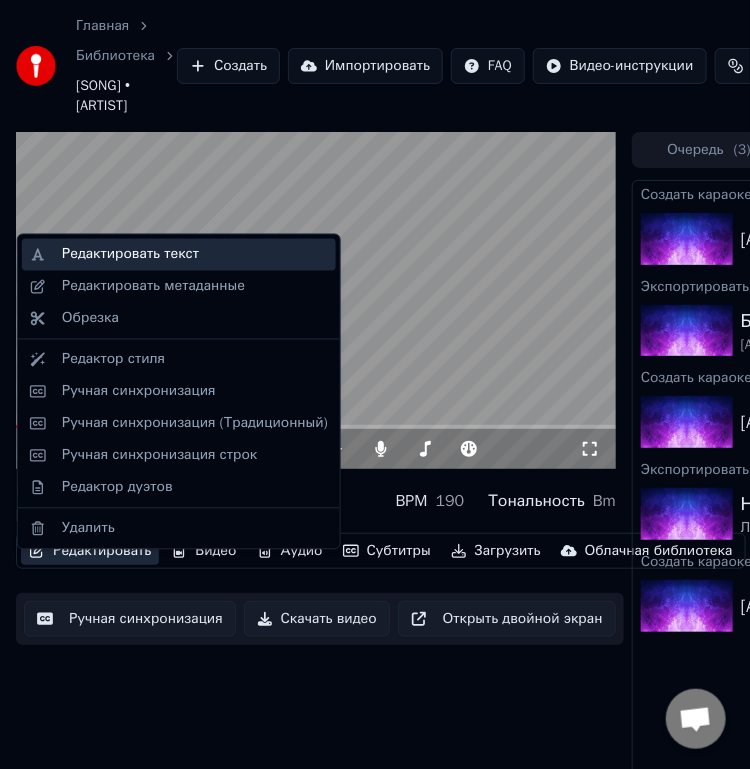 click on "Редактировать текст" at bounding box center [130, 255] 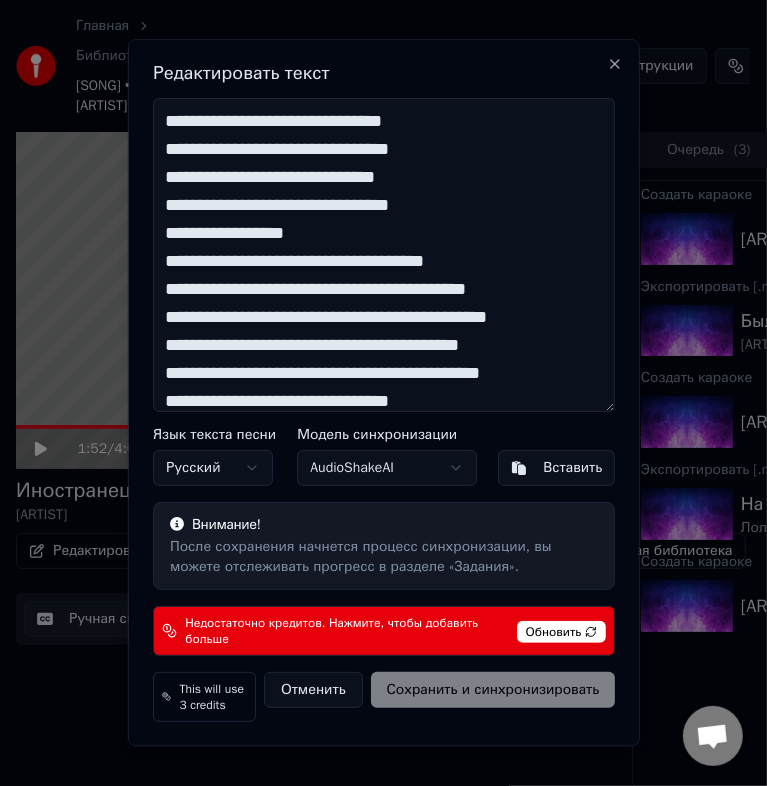 click on "**********" at bounding box center [383, 255] 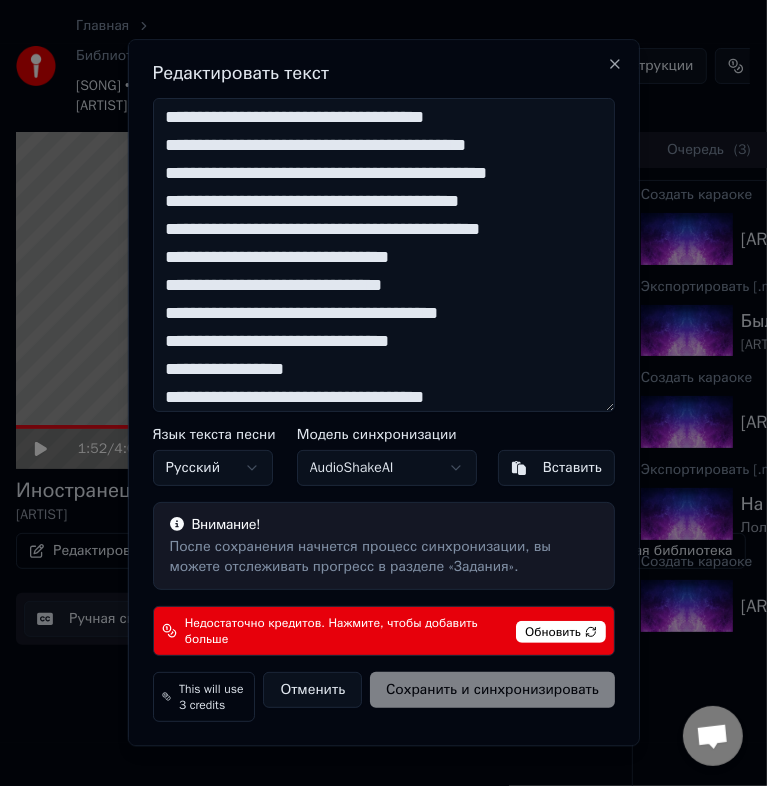 scroll, scrollTop: 151, scrollLeft: 0, axis: vertical 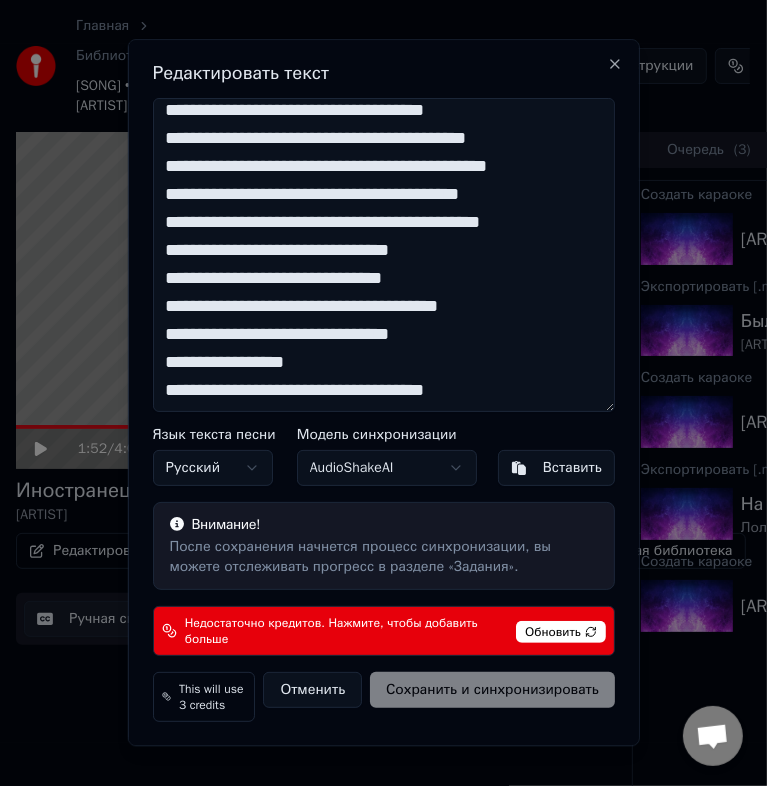click on "**********" at bounding box center [383, 255] 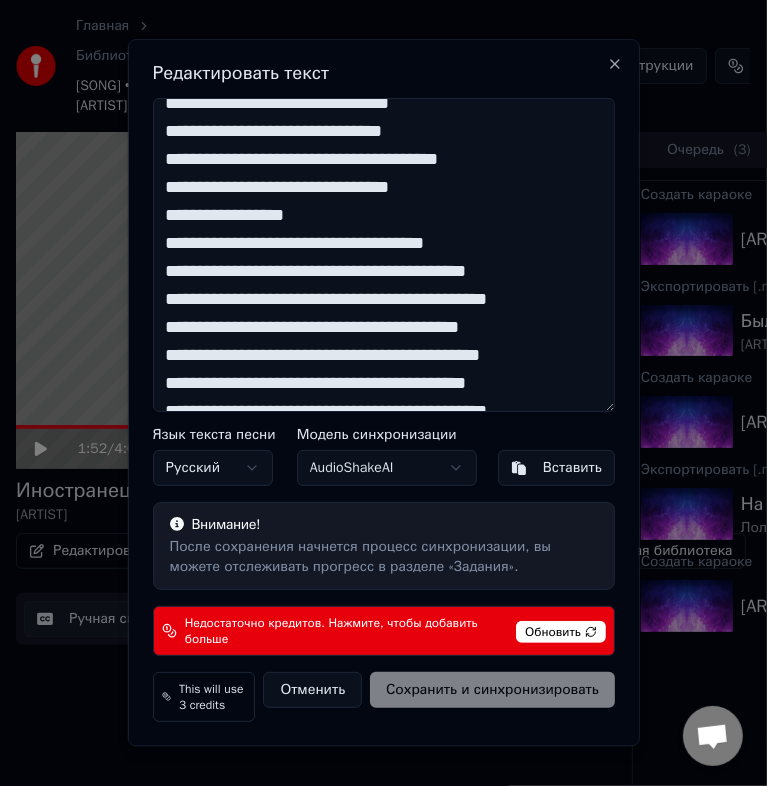 scroll, scrollTop: 300, scrollLeft: 0, axis: vertical 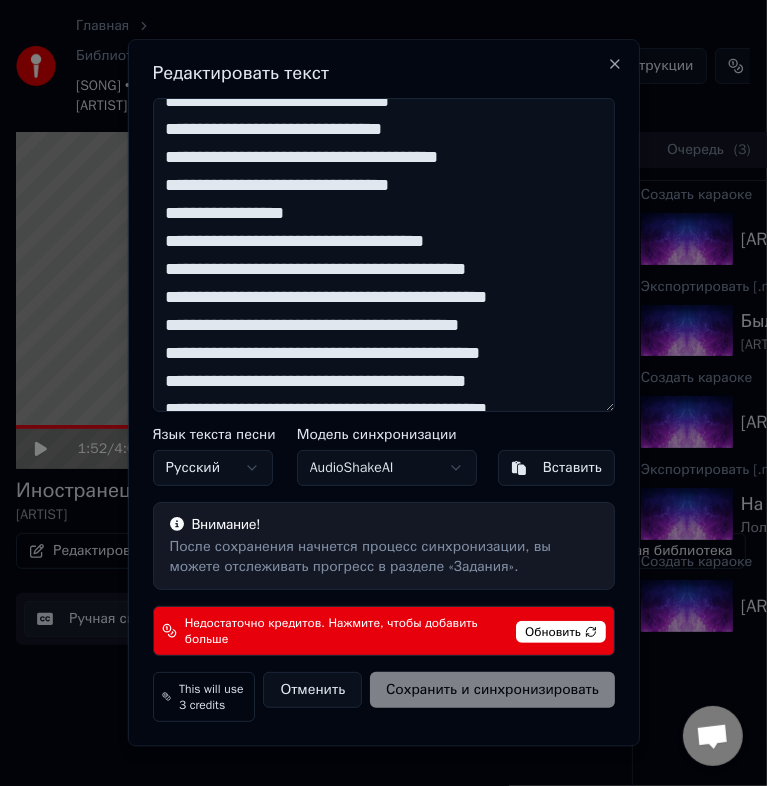 drag, startPoint x: 164, startPoint y: 291, endPoint x: 545, endPoint y: 320, distance: 382.10208 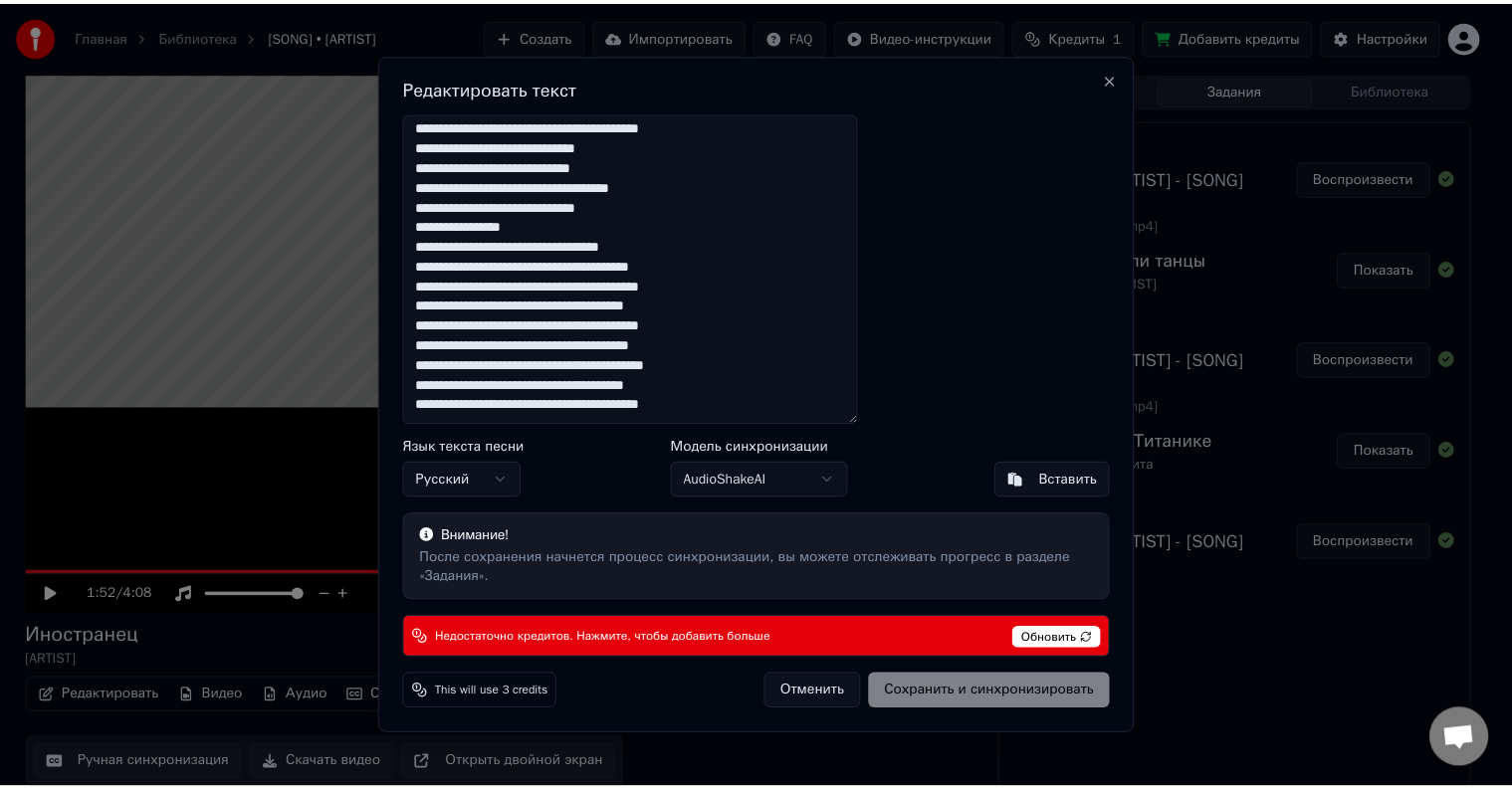 scroll, scrollTop: 179, scrollLeft: 0, axis: vertical 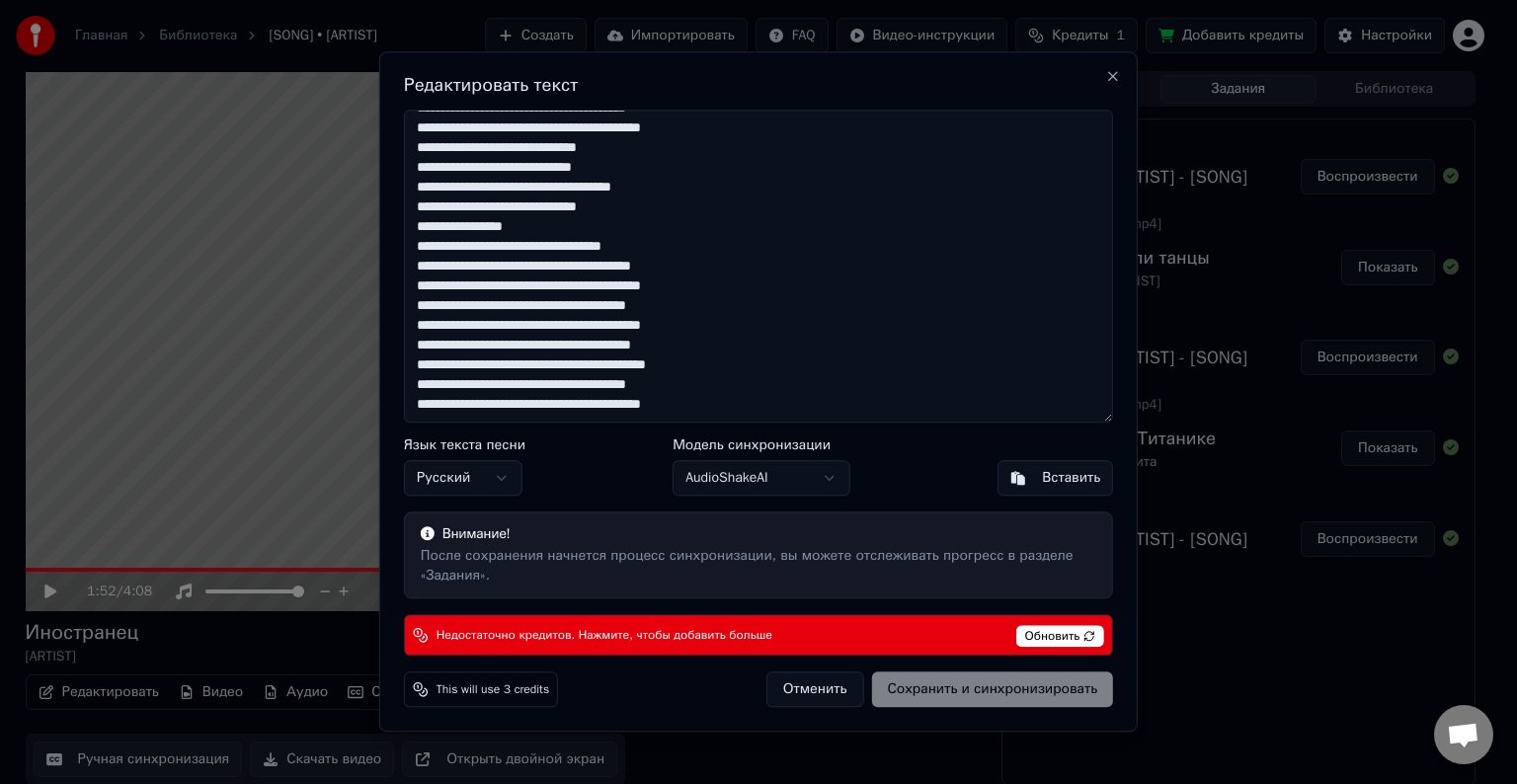 click on "Отменить" at bounding box center (815, 690) 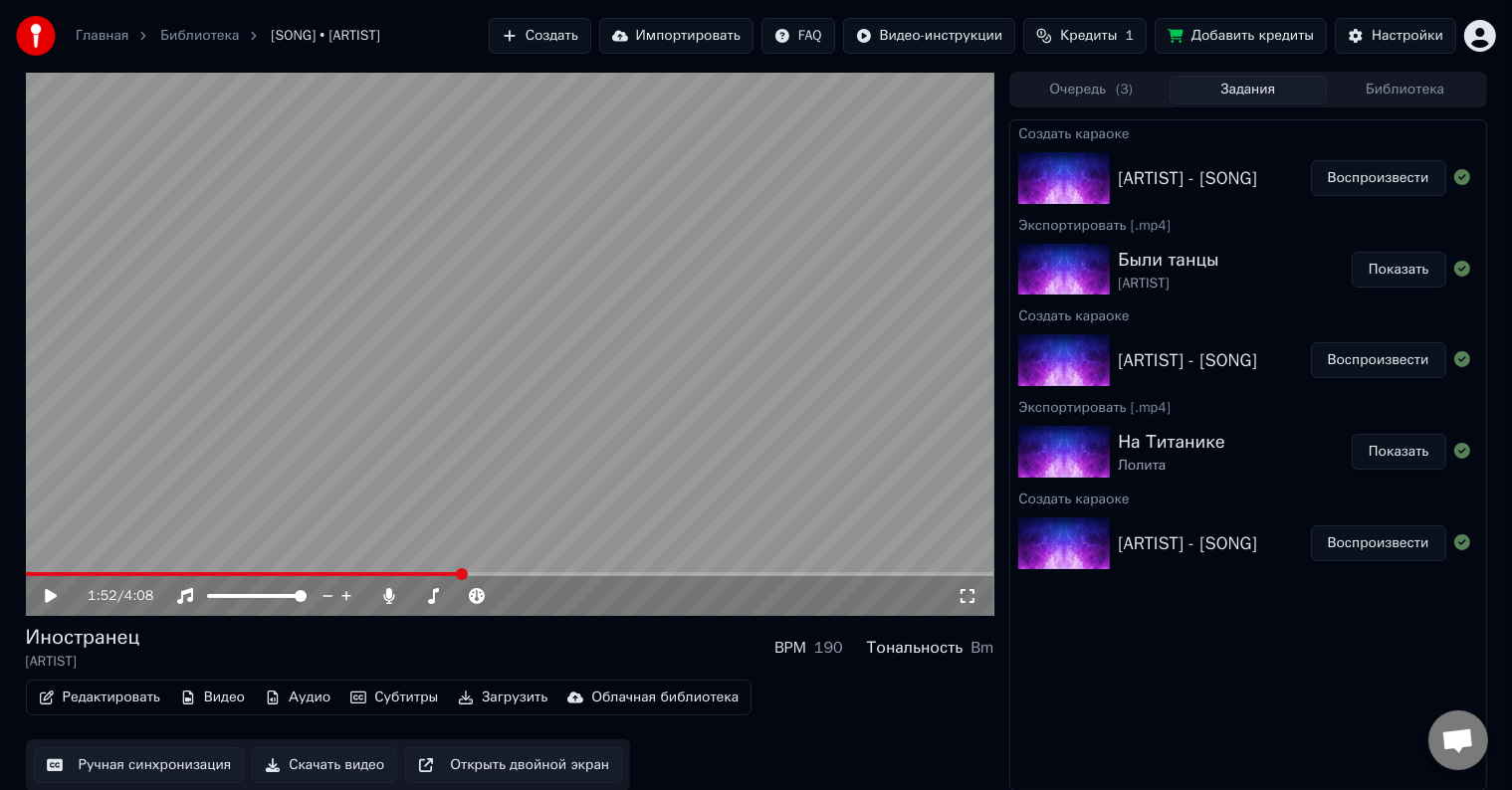 click at bounding box center (510, 343) 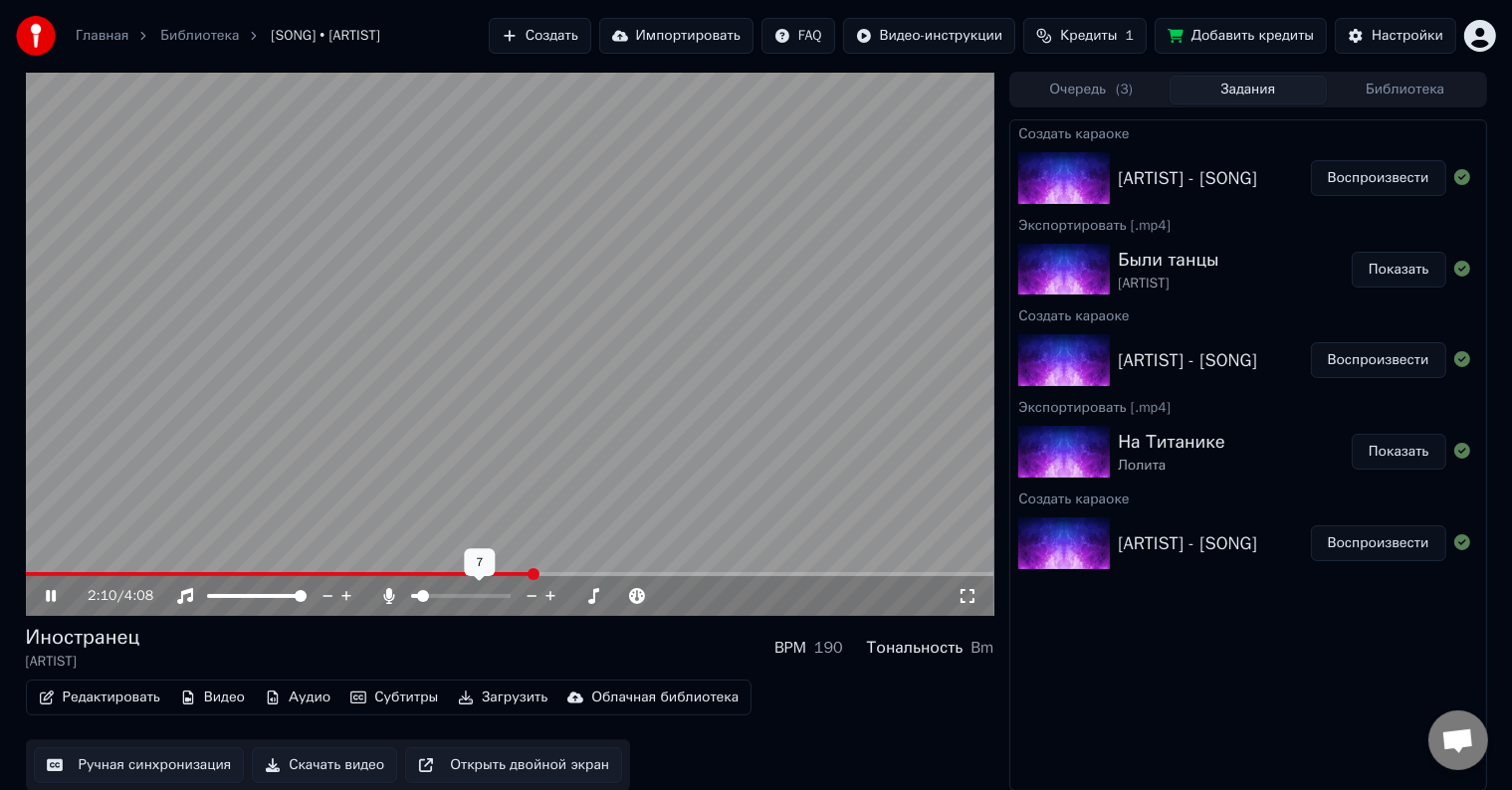 click 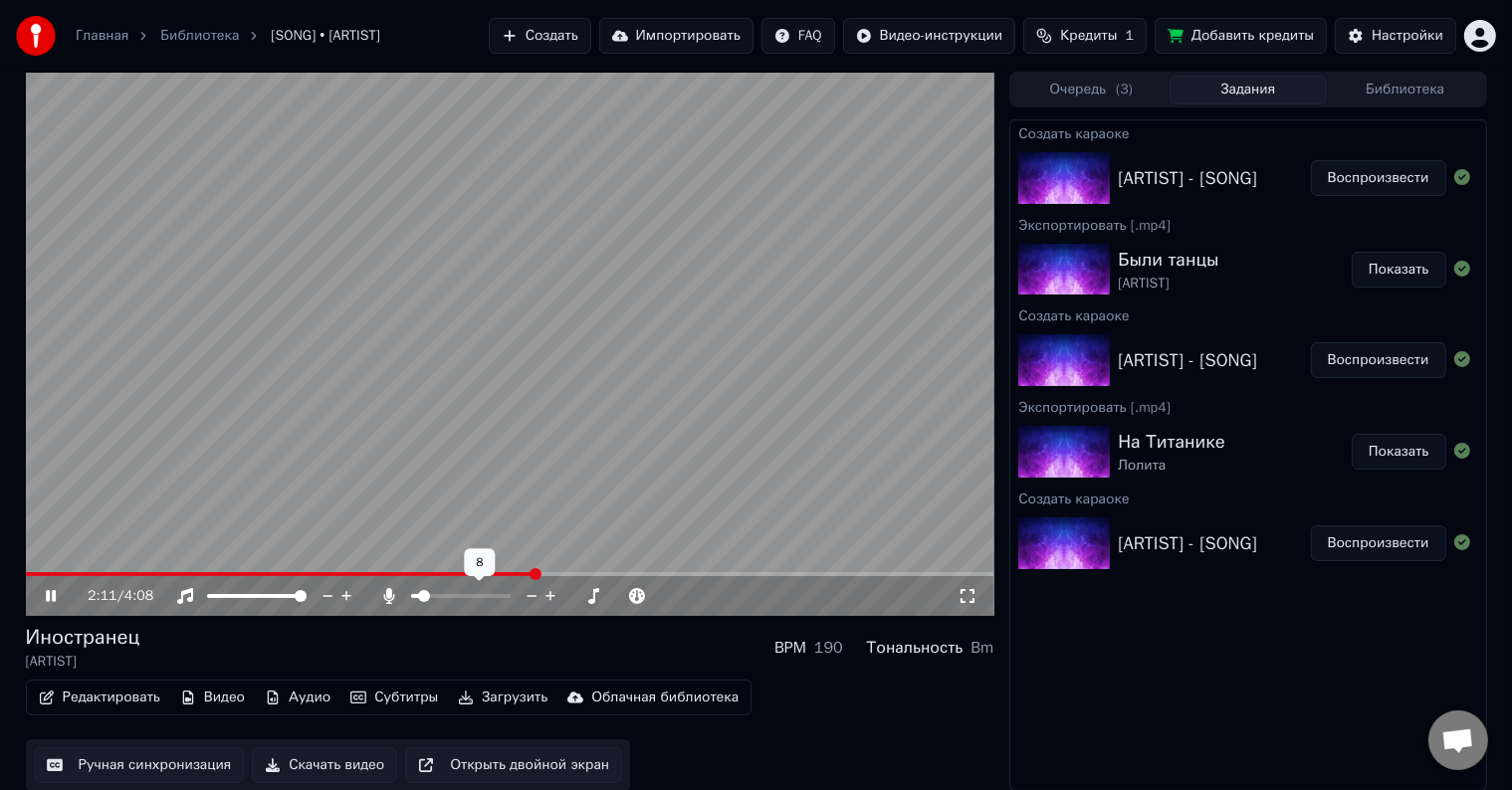 click 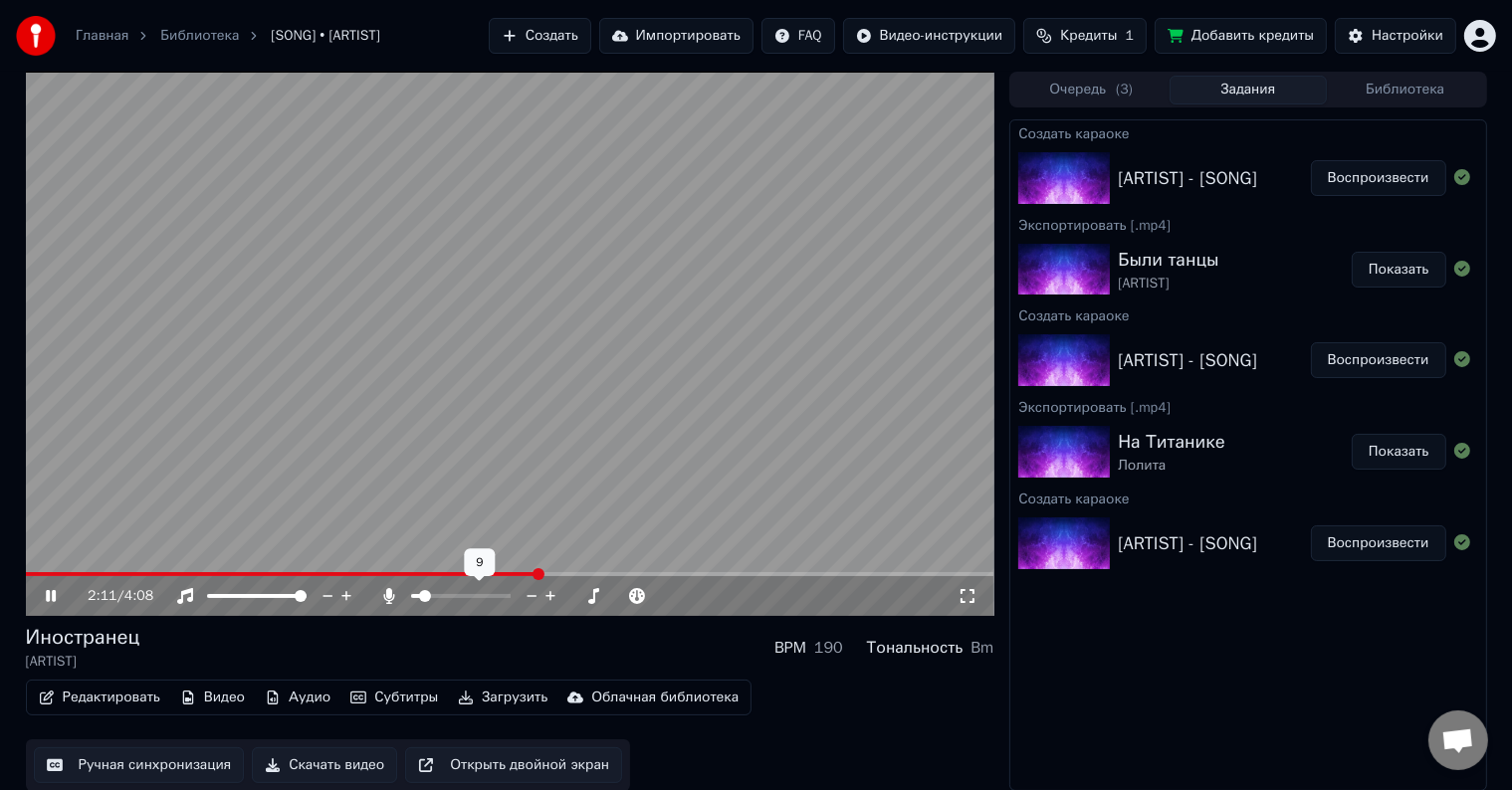 click 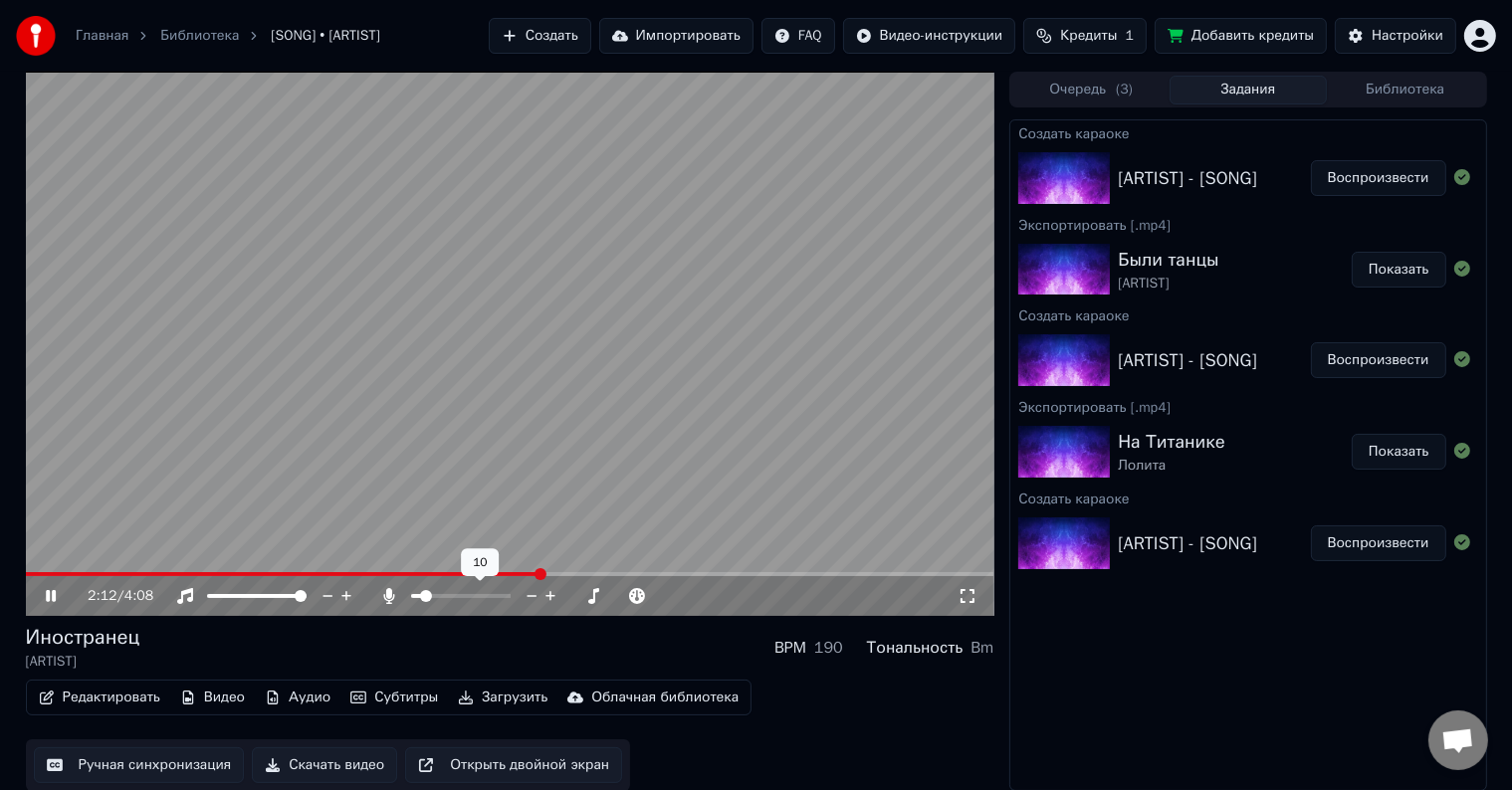 click 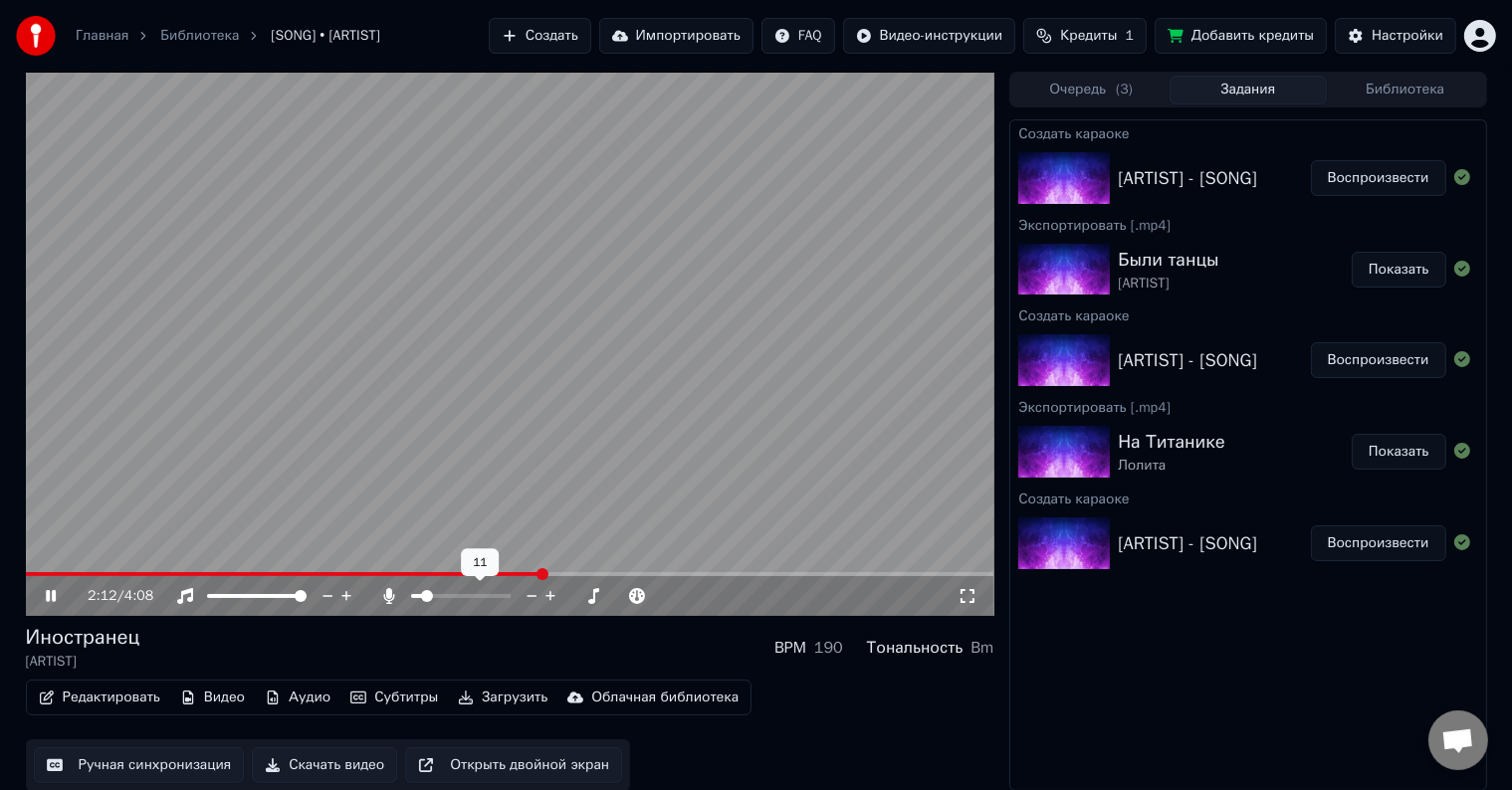 click 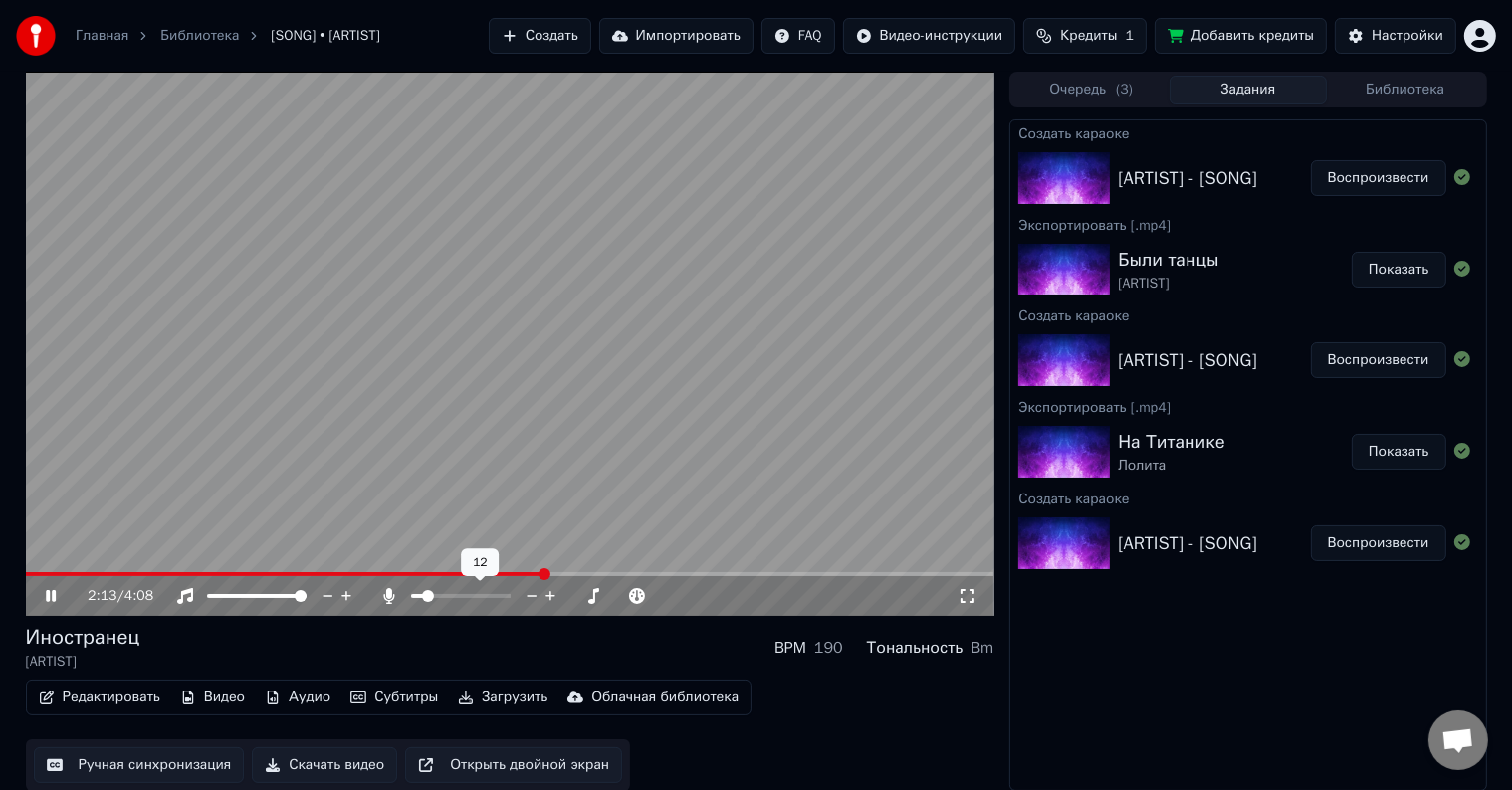 click 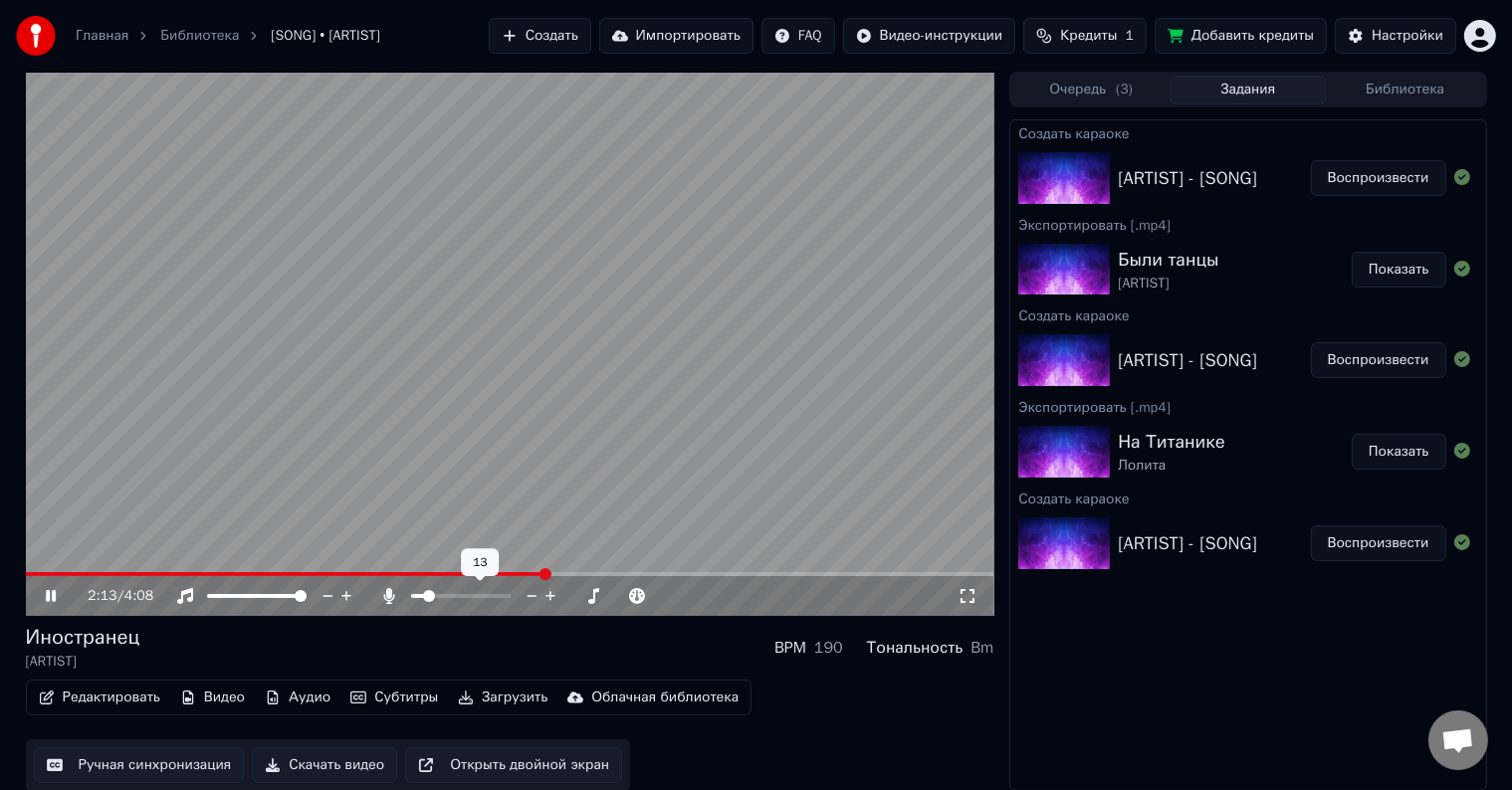 click 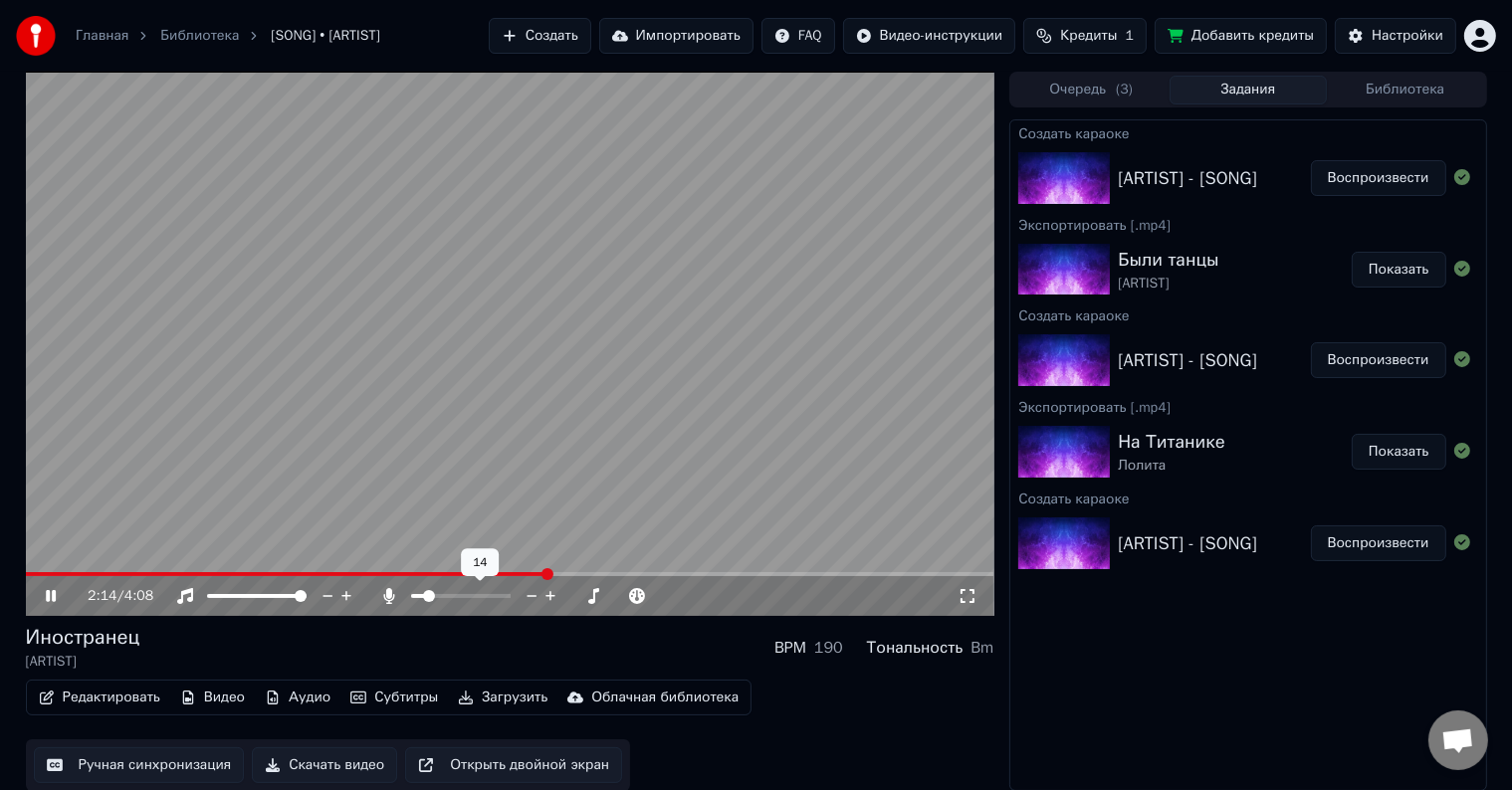 click 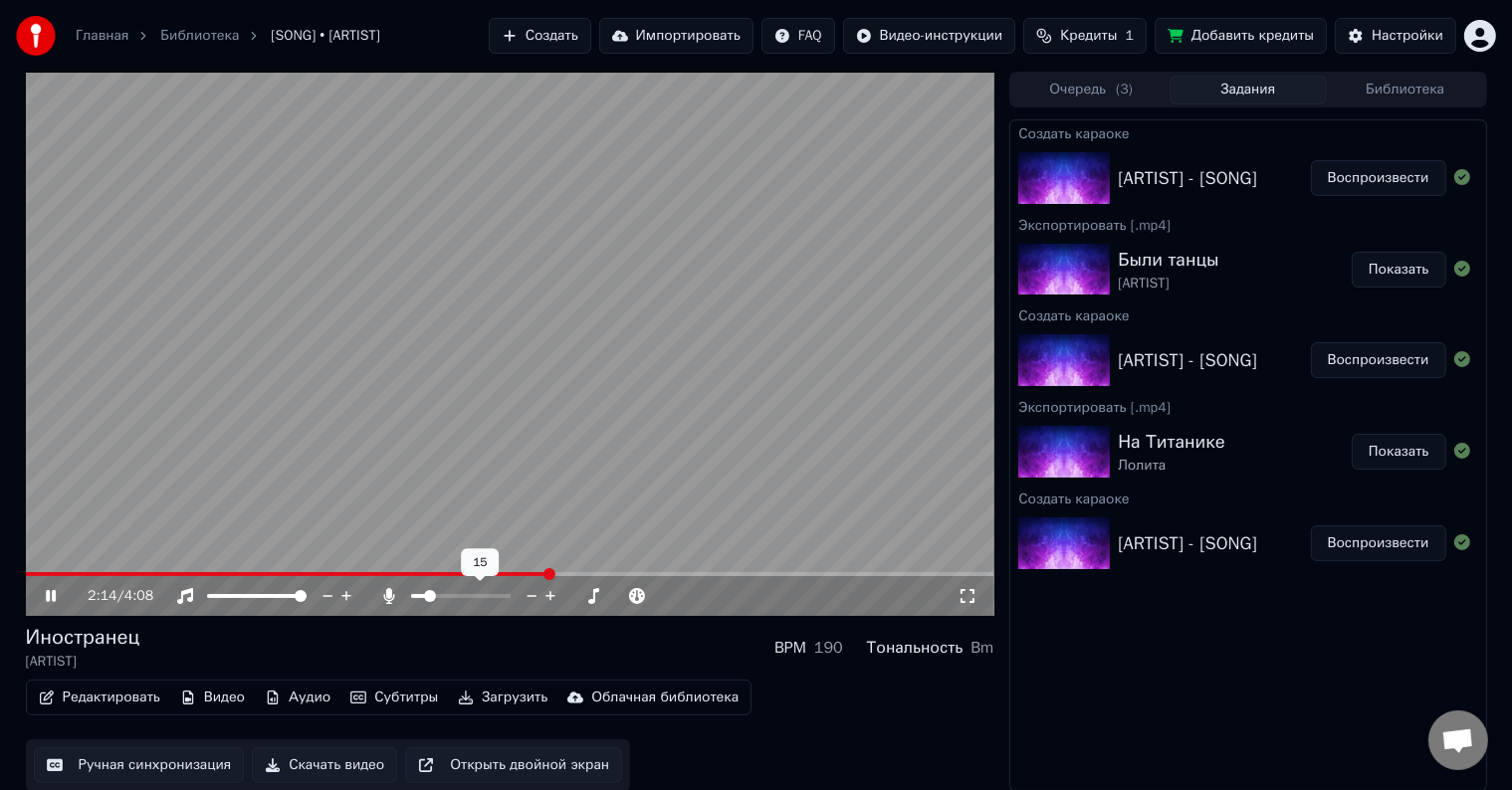 click 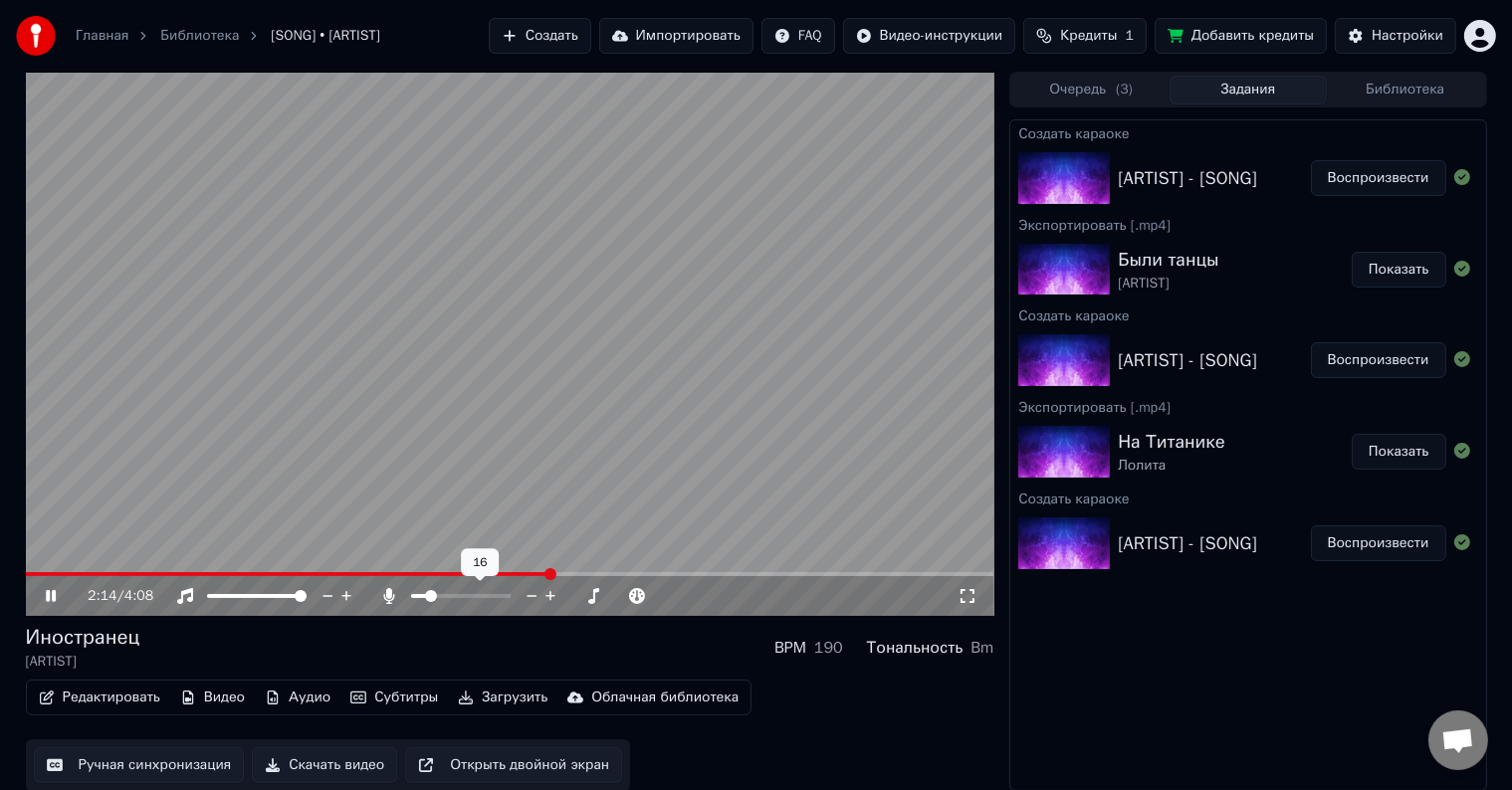click 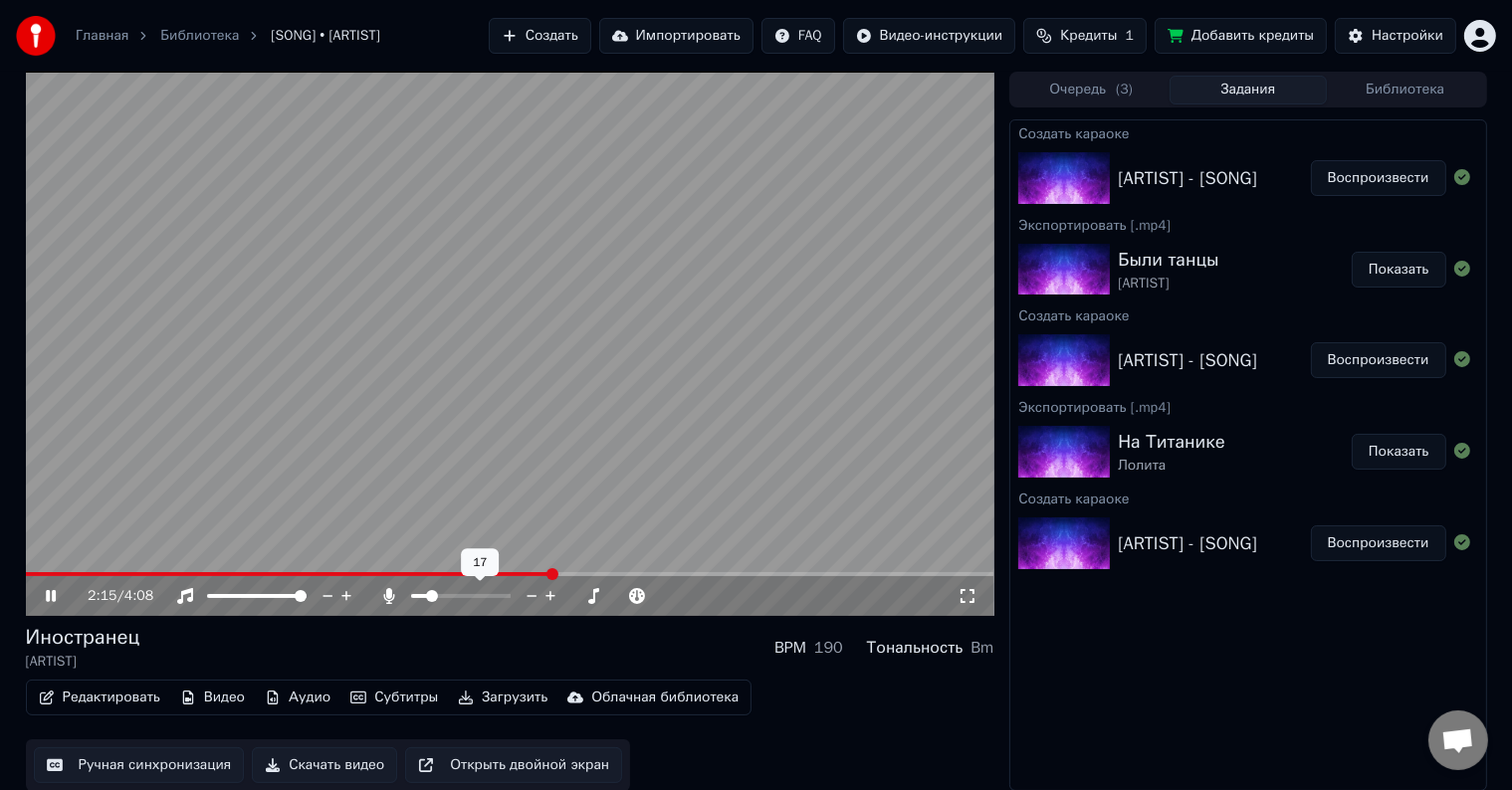 click 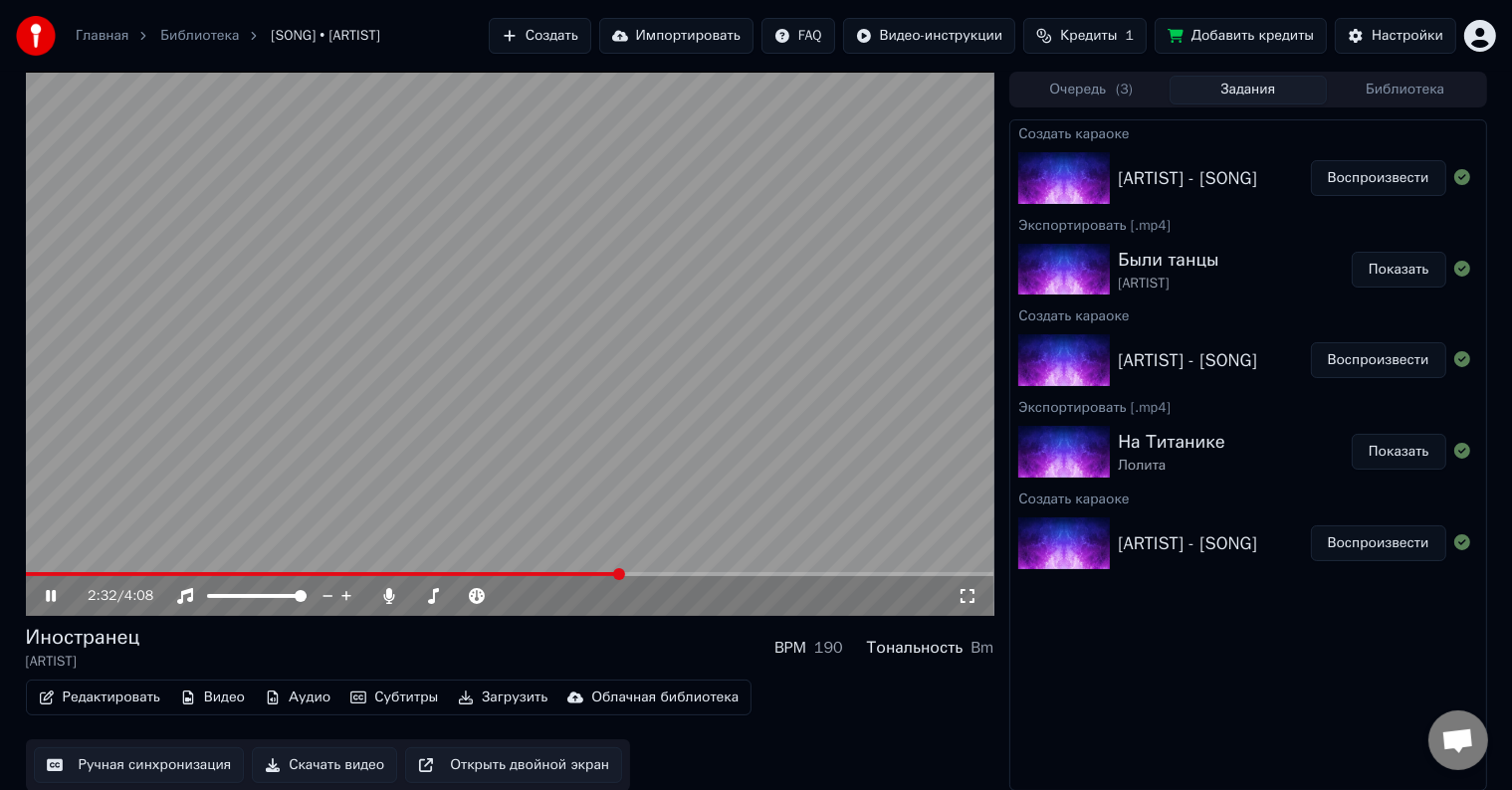 click at bounding box center [510, 343] 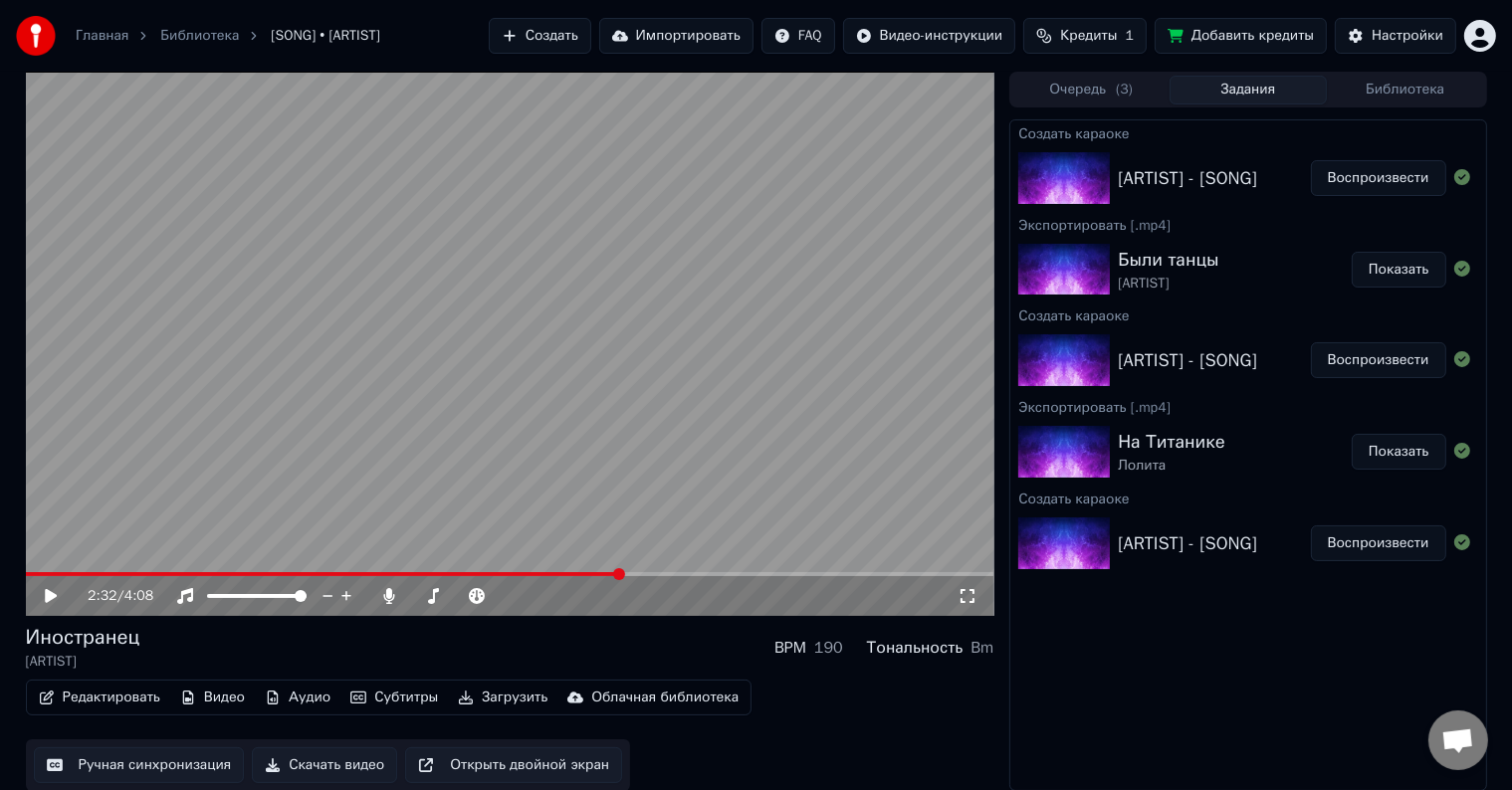click on "Скачать видео" at bounding box center (324, 765) 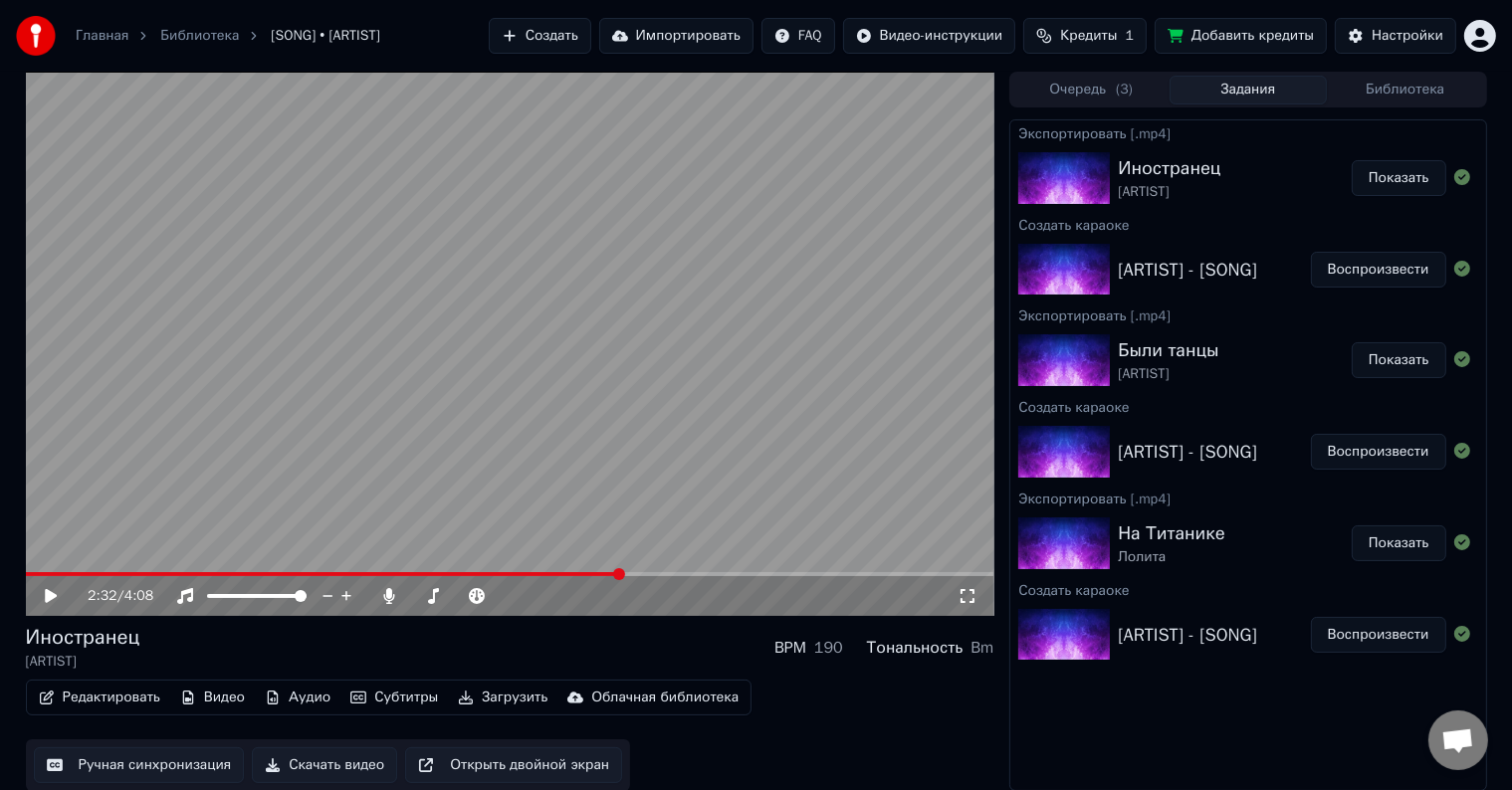 click at bounding box center [510, 343] 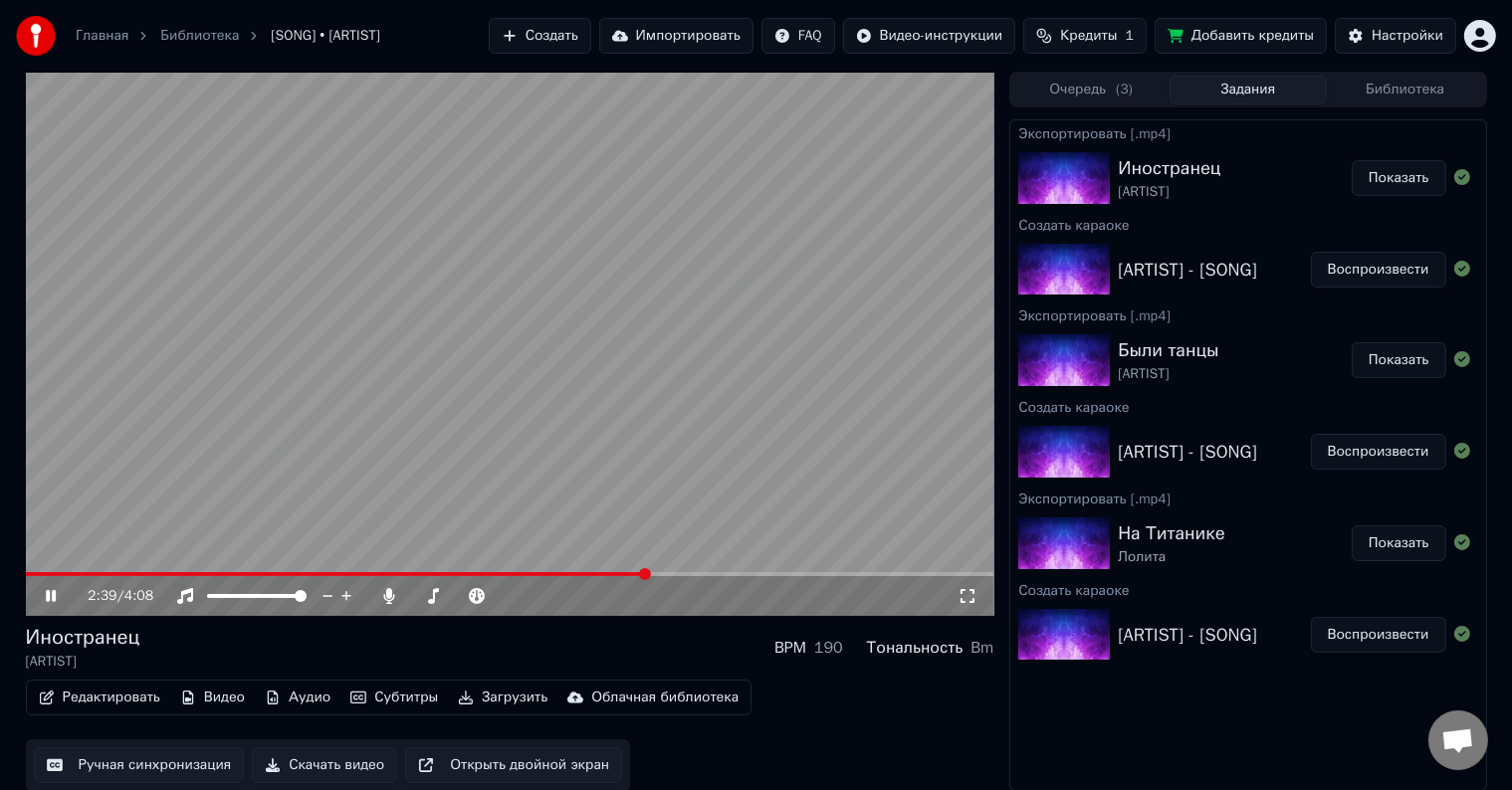click at bounding box center [510, 343] 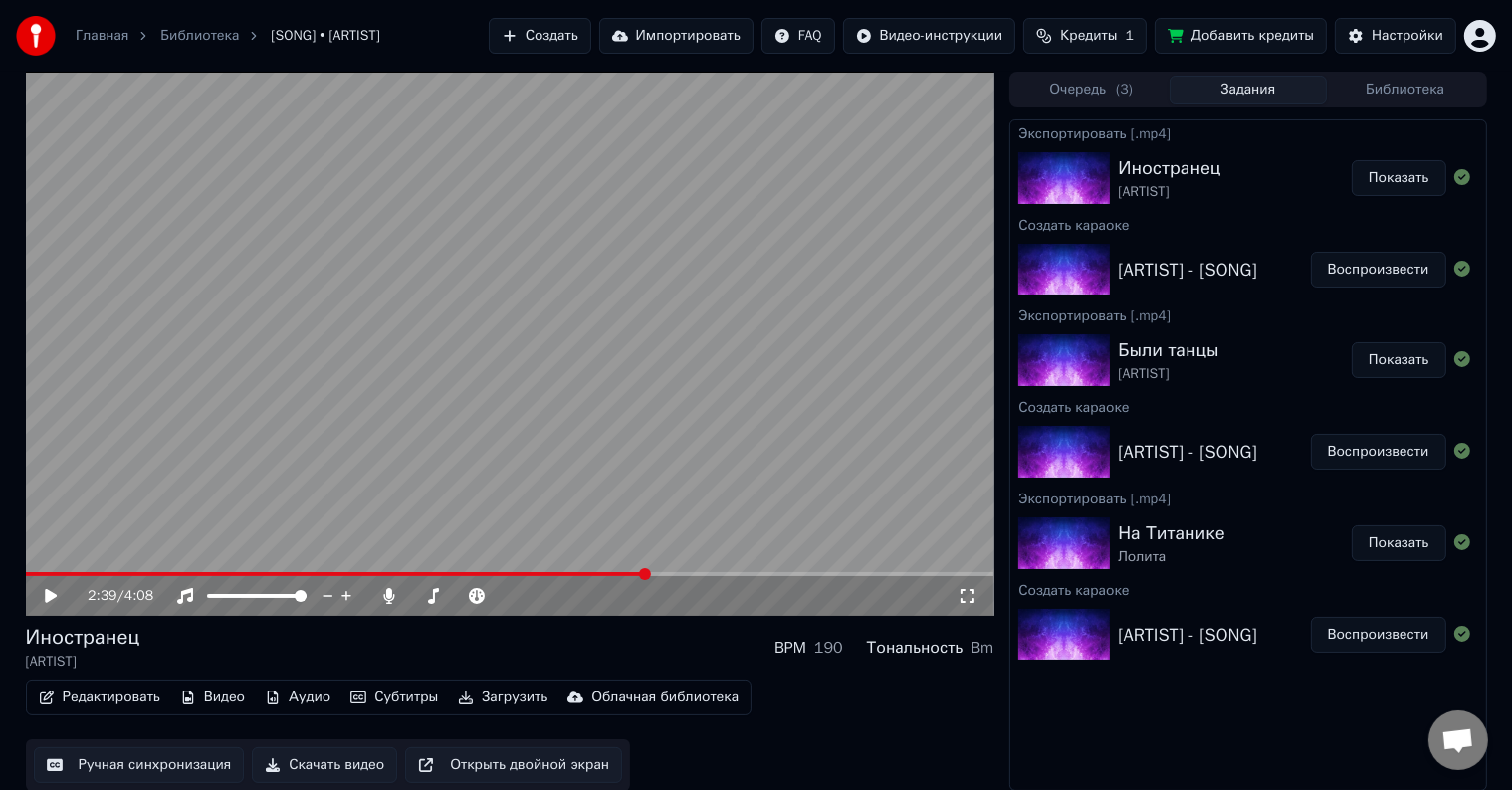 click on "Показать" at bounding box center (1399, 178) 